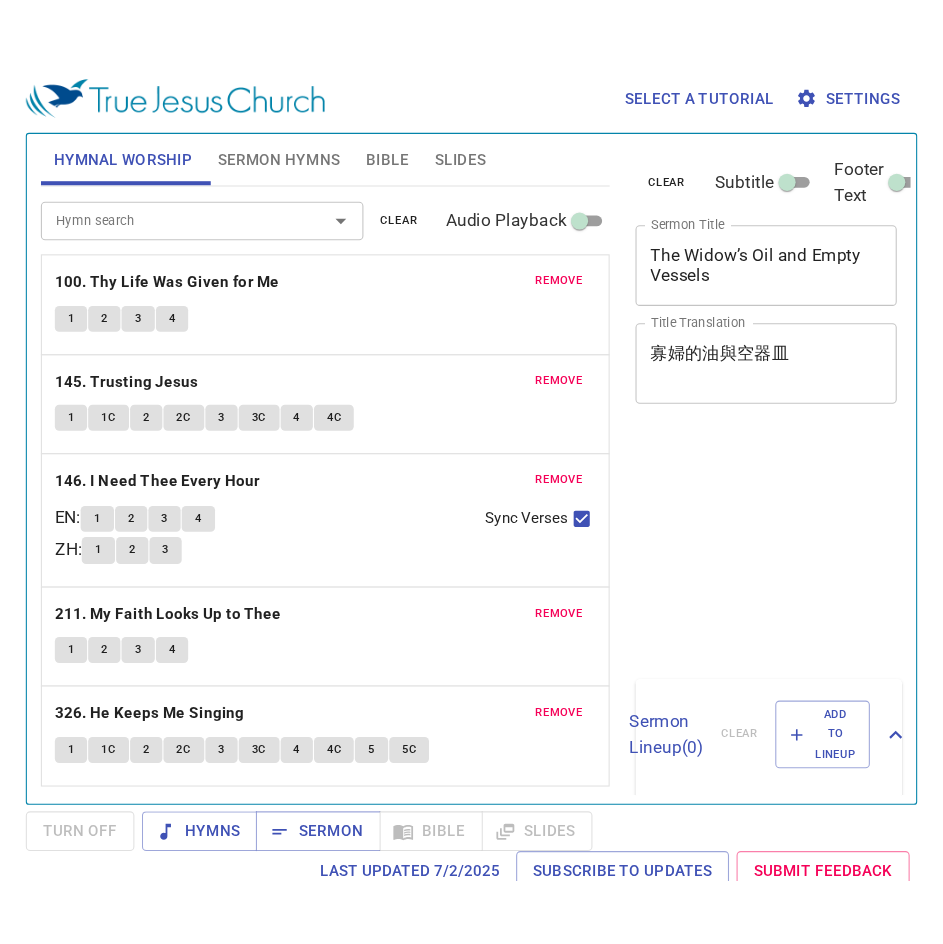 scroll, scrollTop: 0, scrollLeft: 0, axis: both 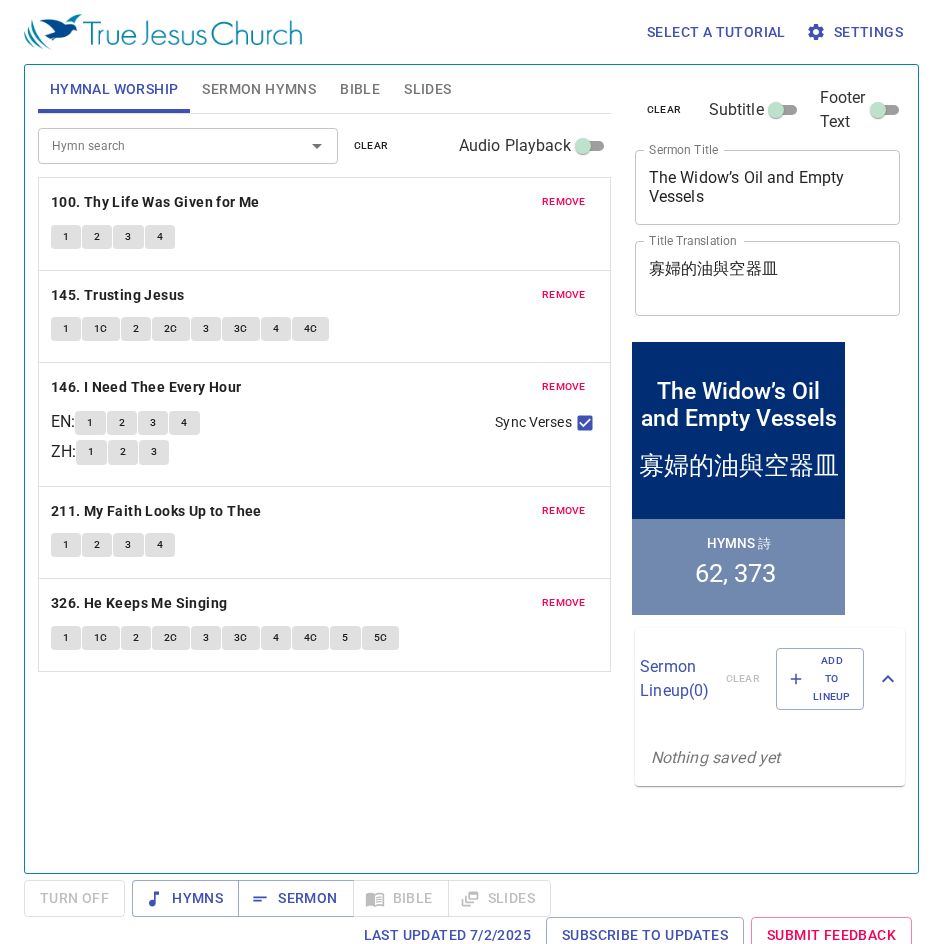 click on "The Widow’s Oil and Empty Vessels" at bounding box center (768, 187) 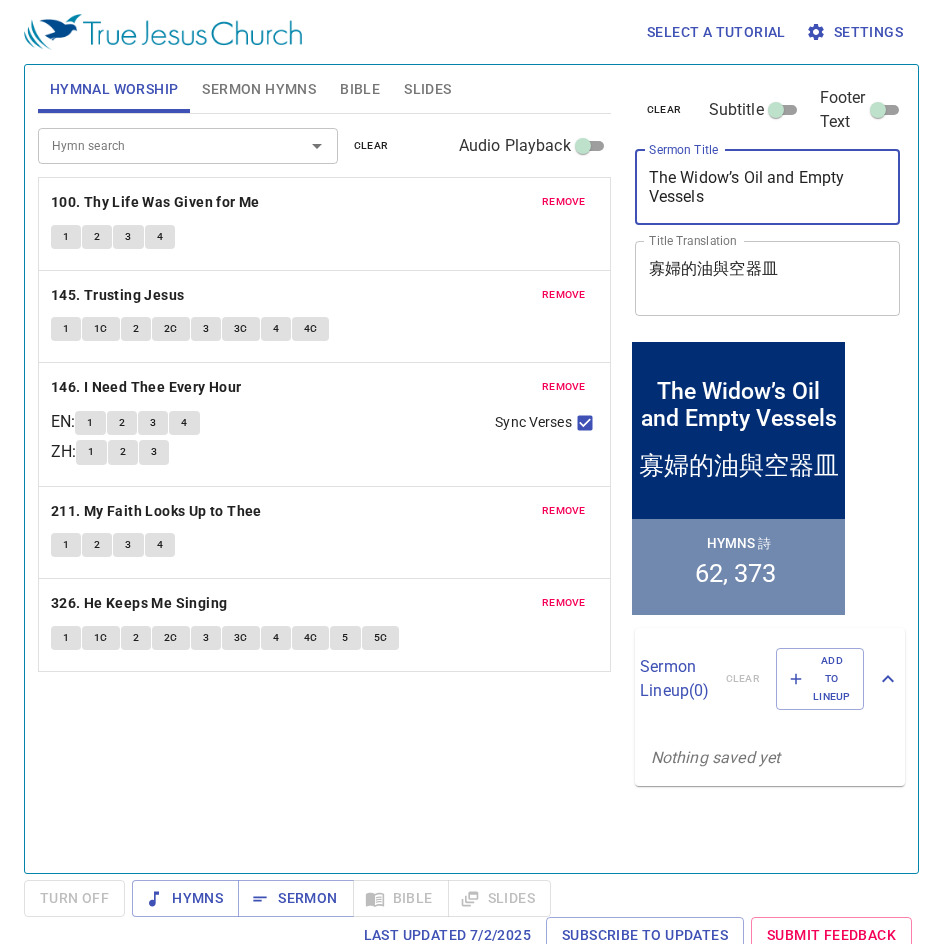 paste on "Matthew 16" 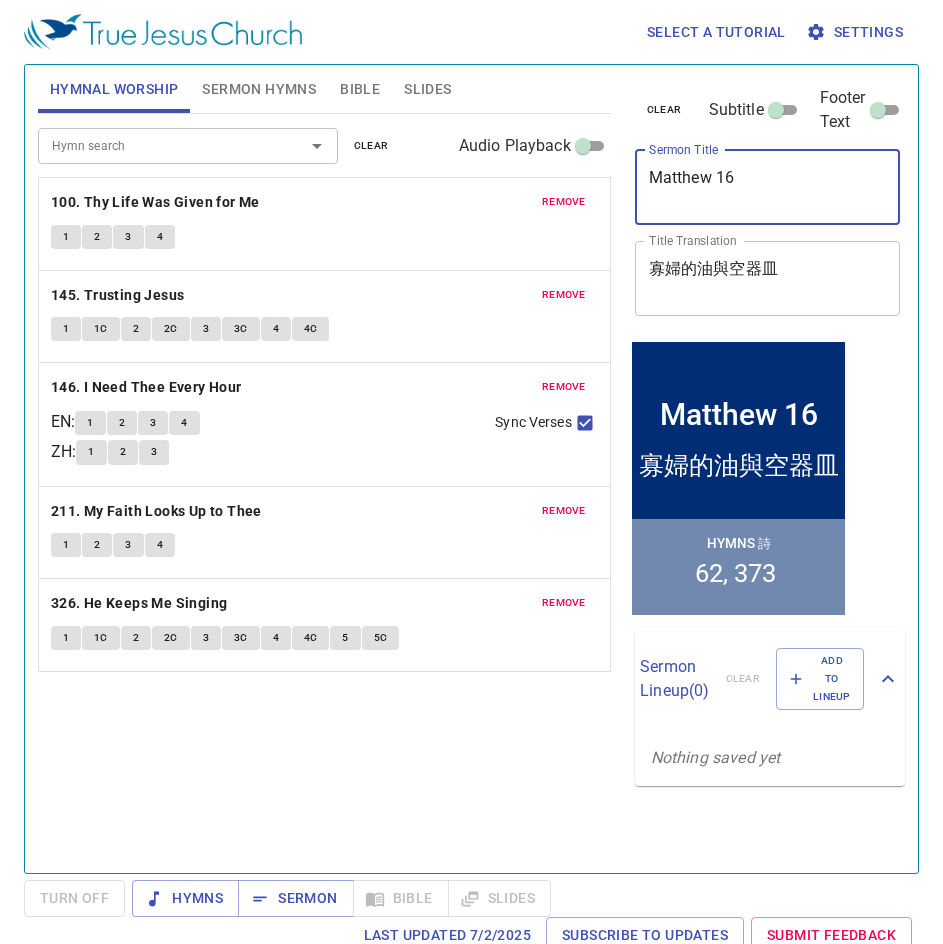 type on "Matthew 16" 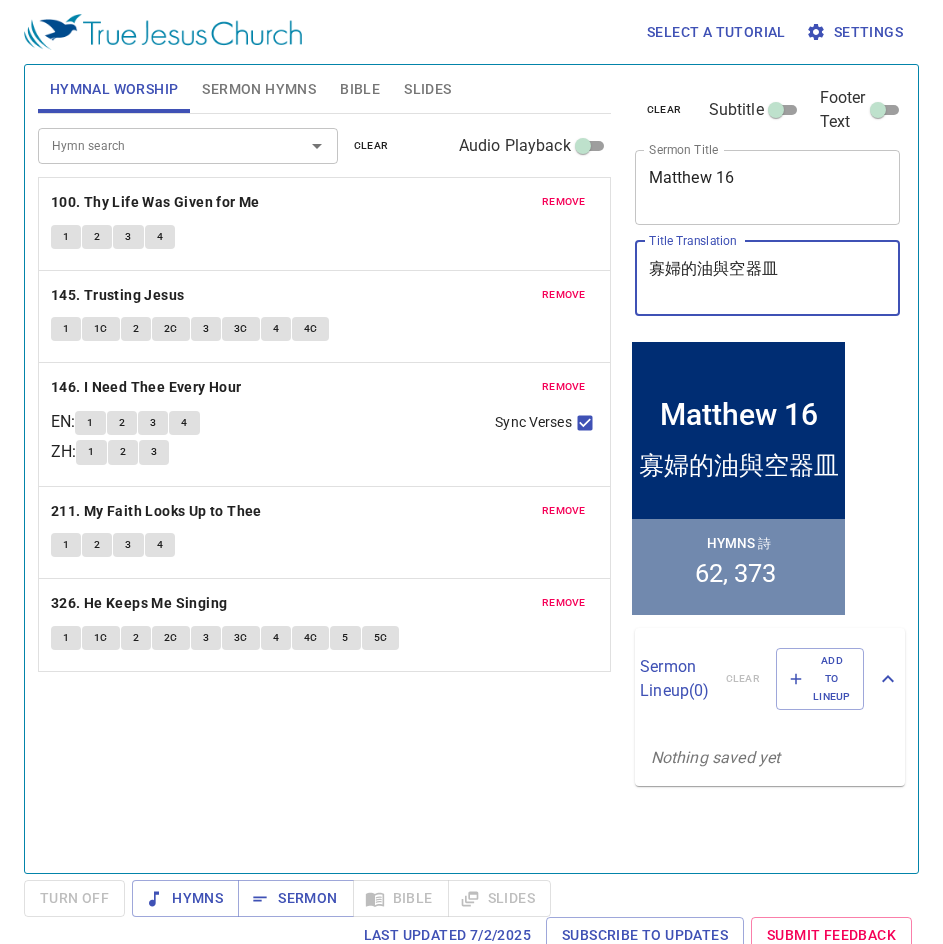 click on "寡婦的油與空器皿" at bounding box center (768, 278) 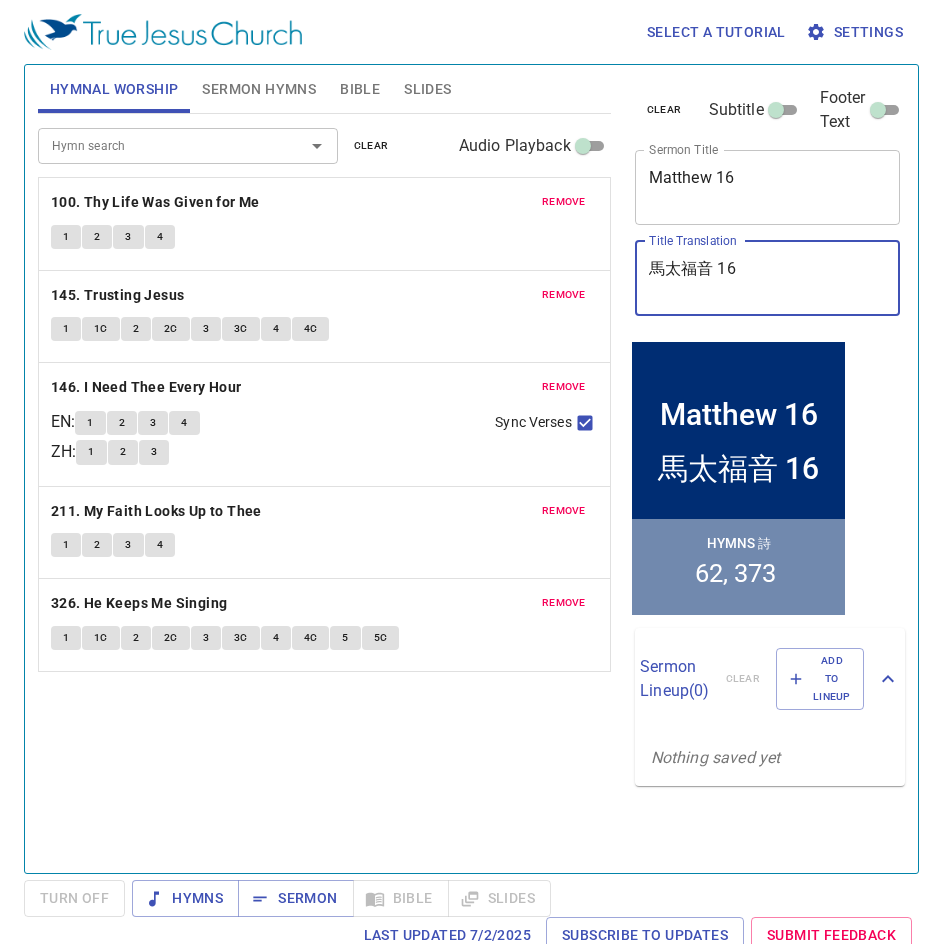 type on "馬太福音 16" 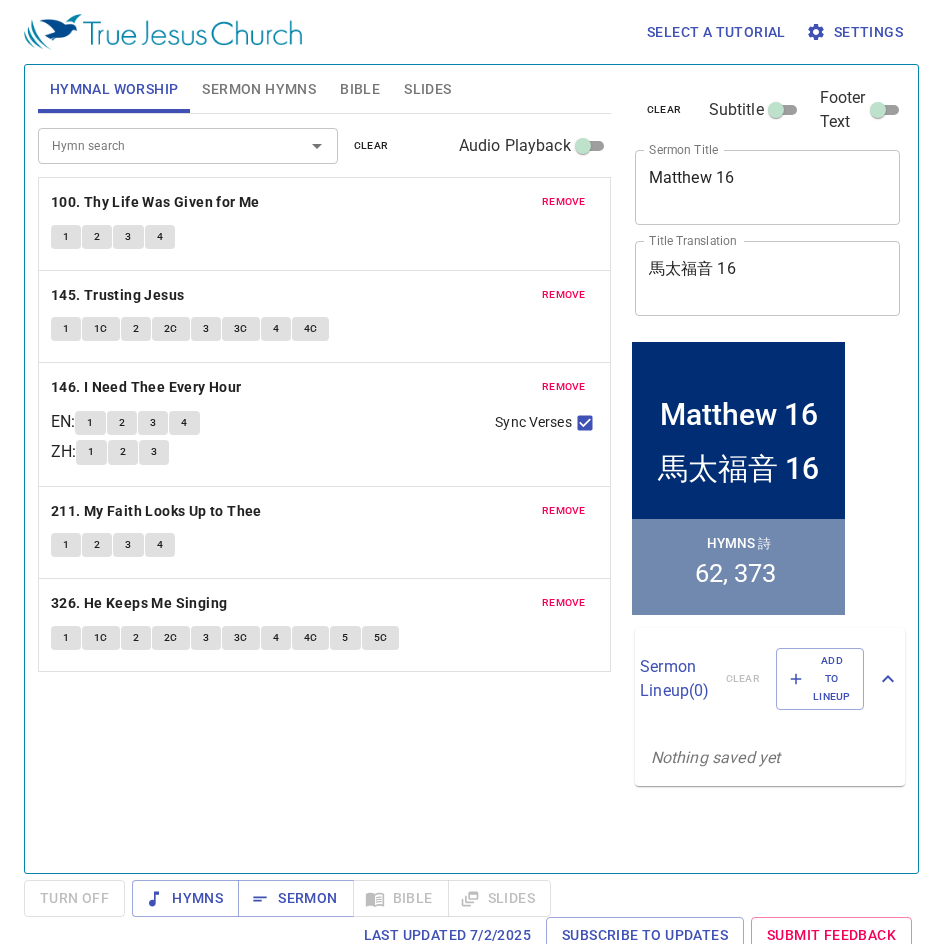 click on "remove" at bounding box center [564, 202] 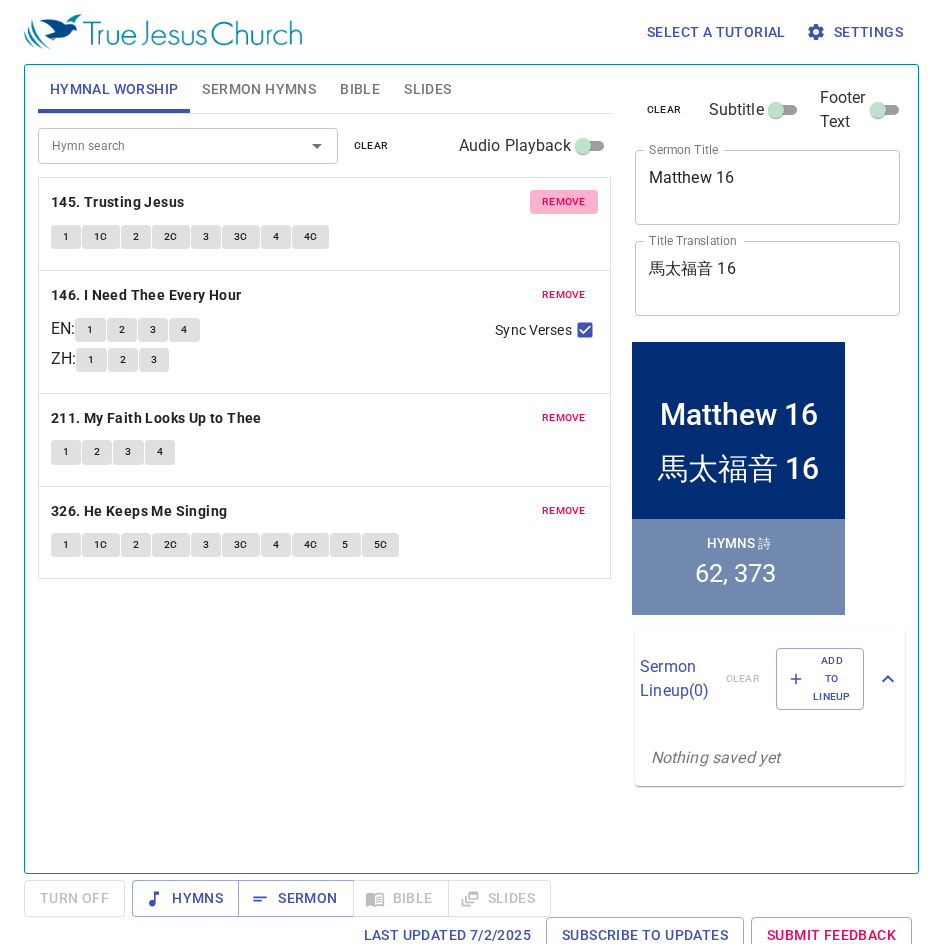 click on "remove" at bounding box center (564, 202) 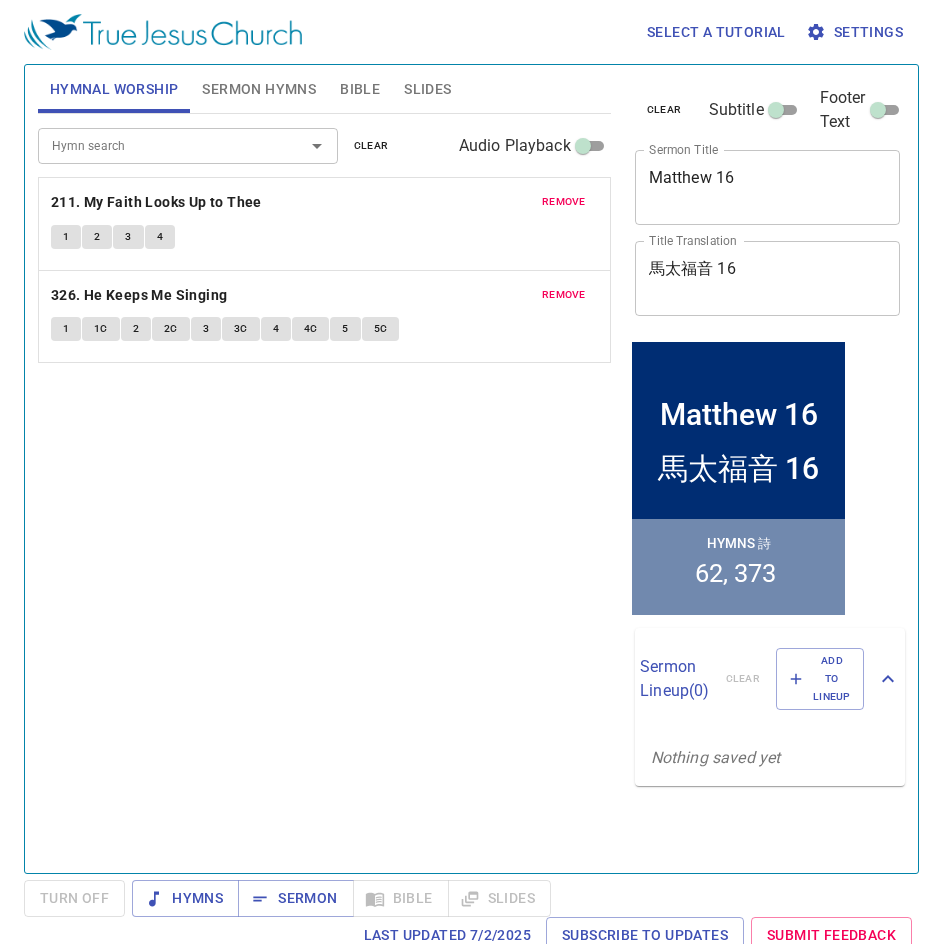 click on "remove" at bounding box center (564, 202) 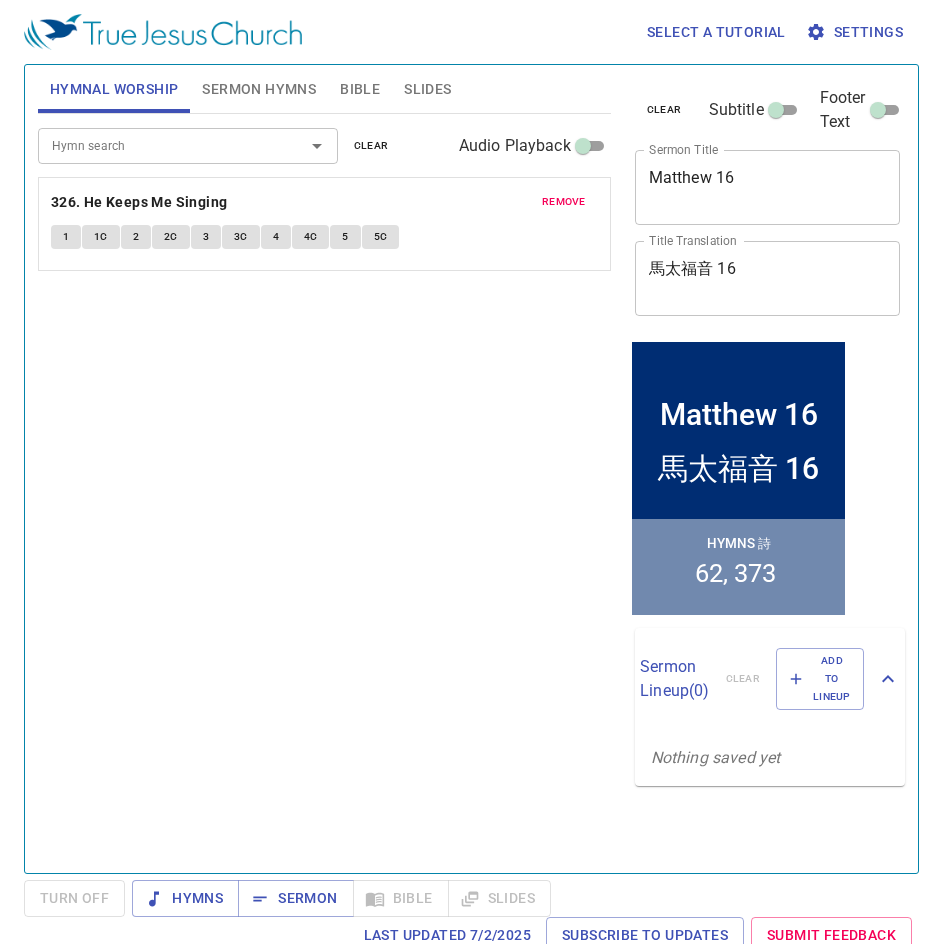 click on "remove" at bounding box center [564, 202] 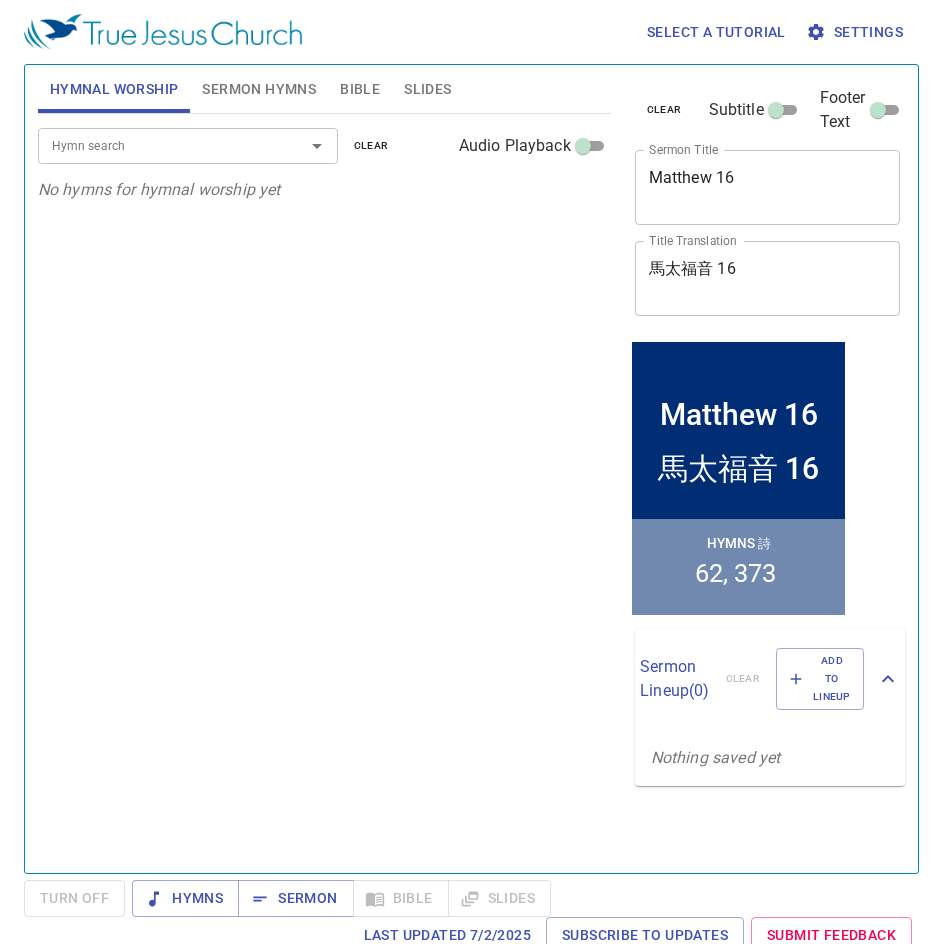click on "Hymn search" at bounding box center (158, 145) 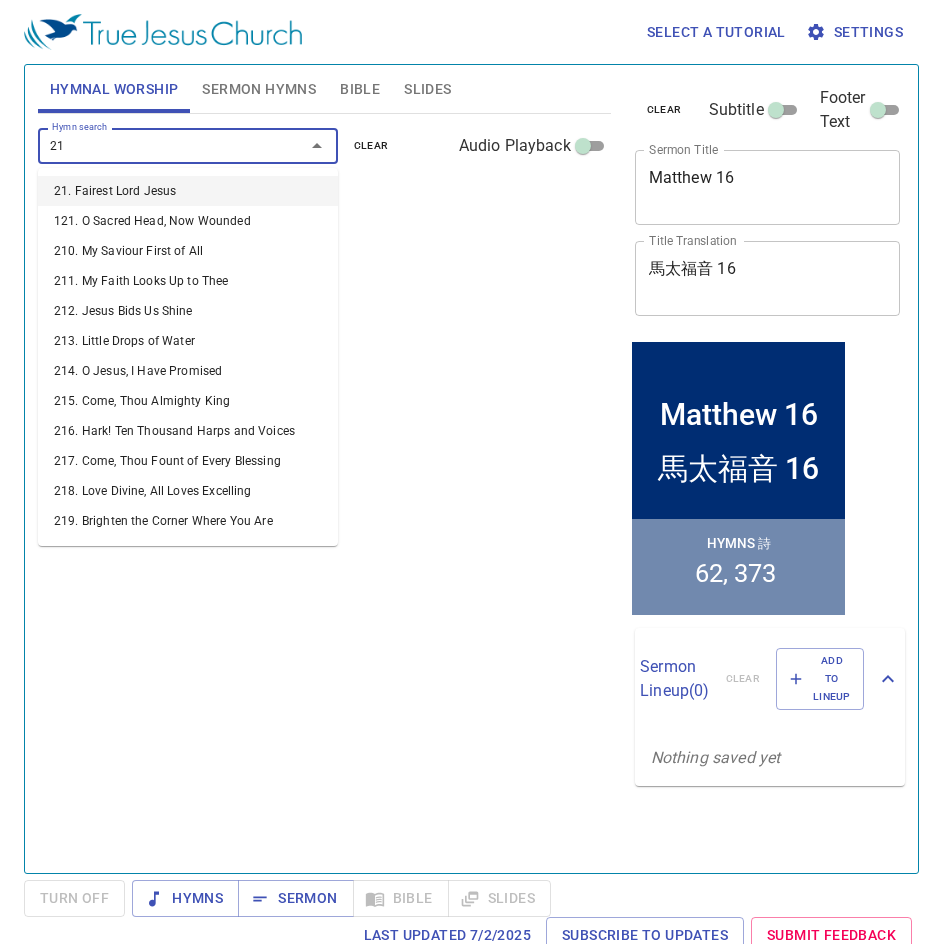 type on "212" 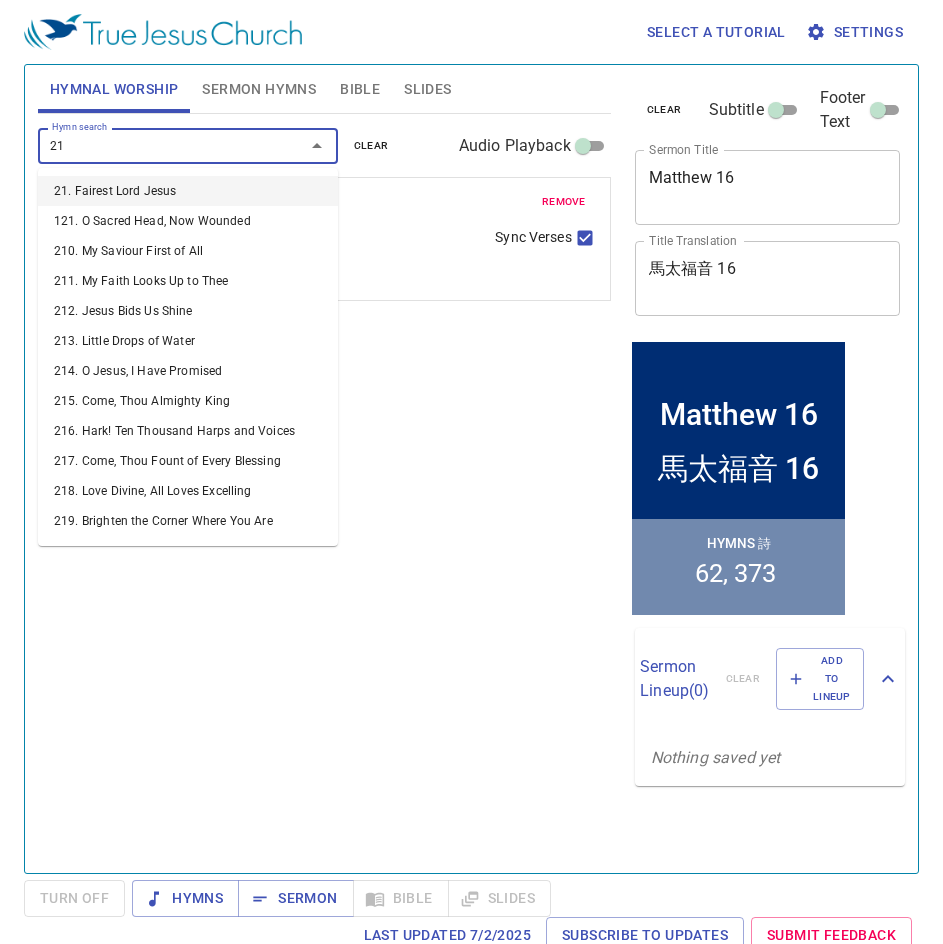 type on "219" 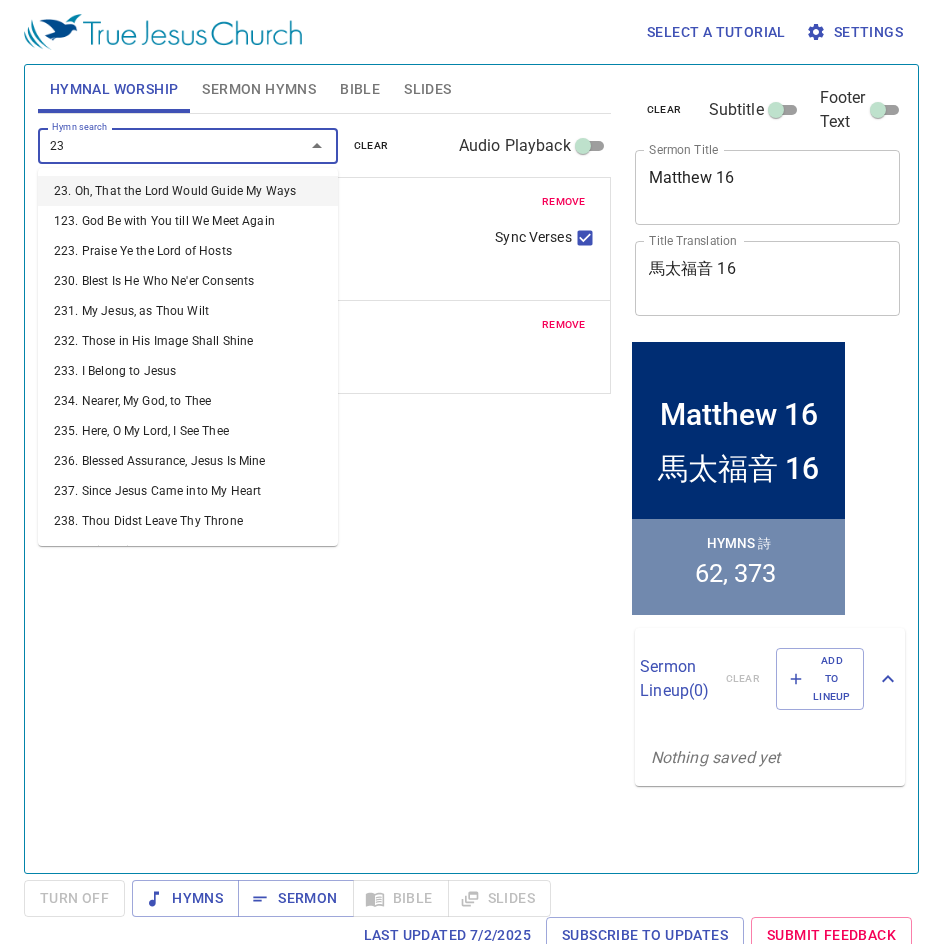 type on "232" 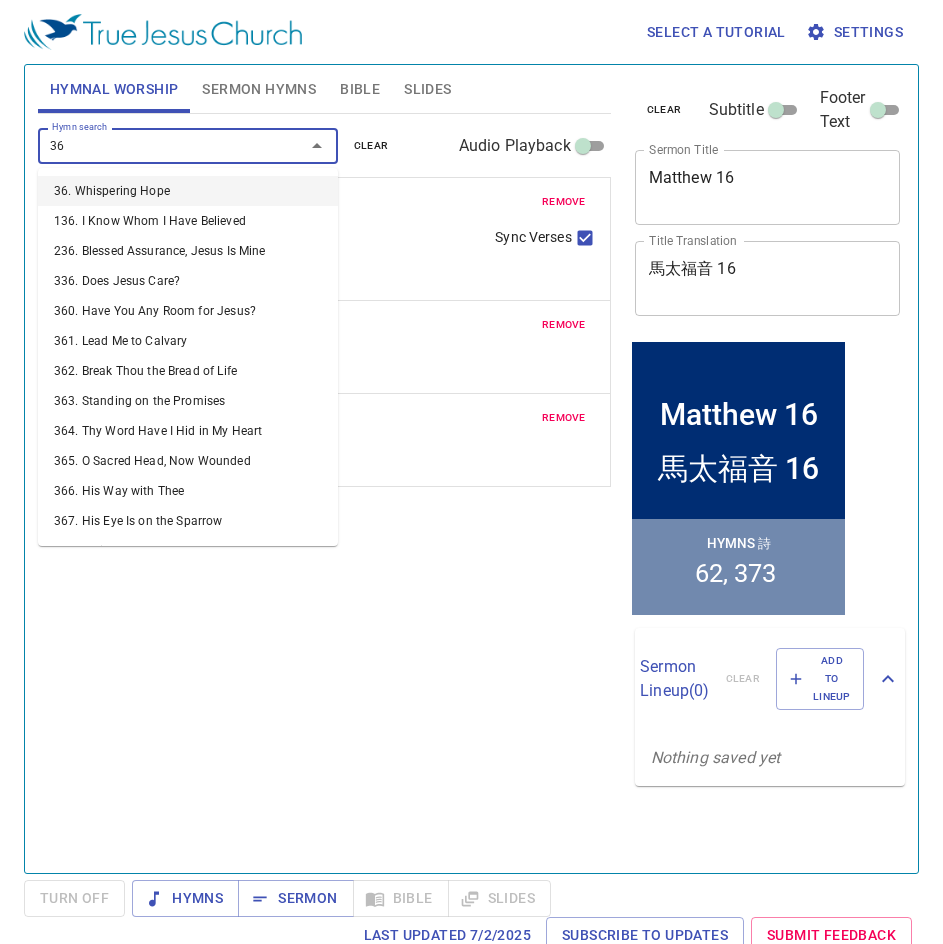 type on "363" 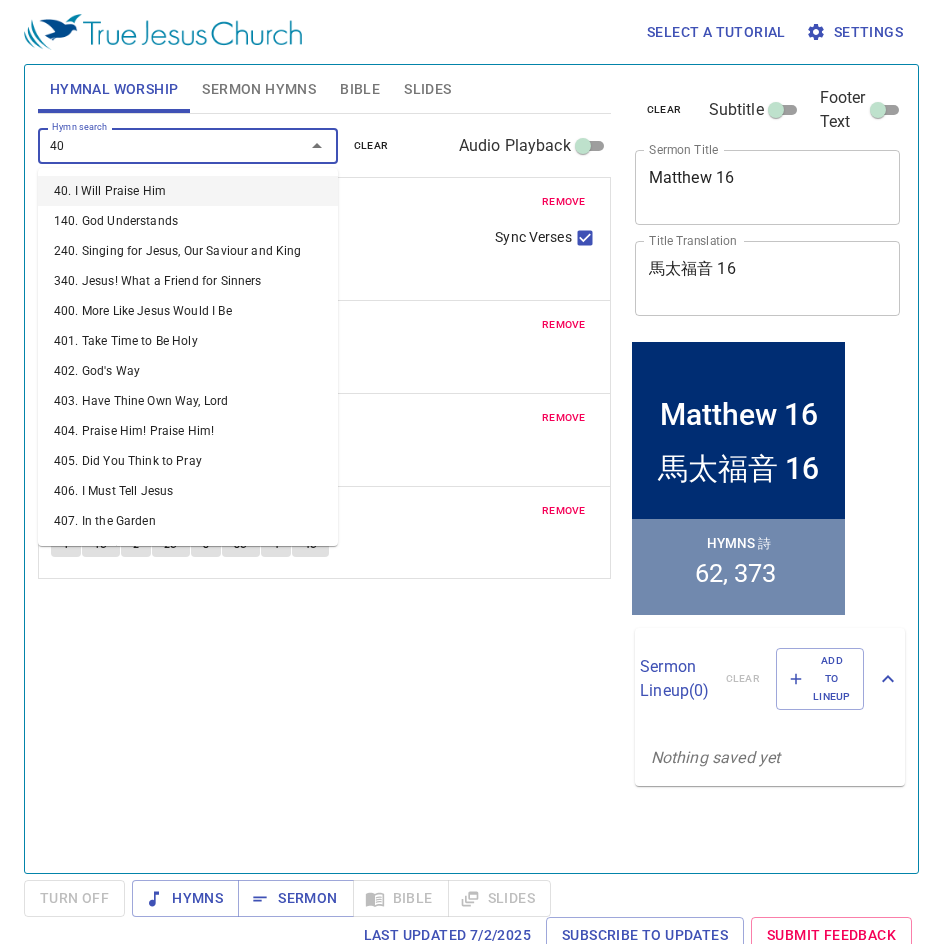 type on "401" 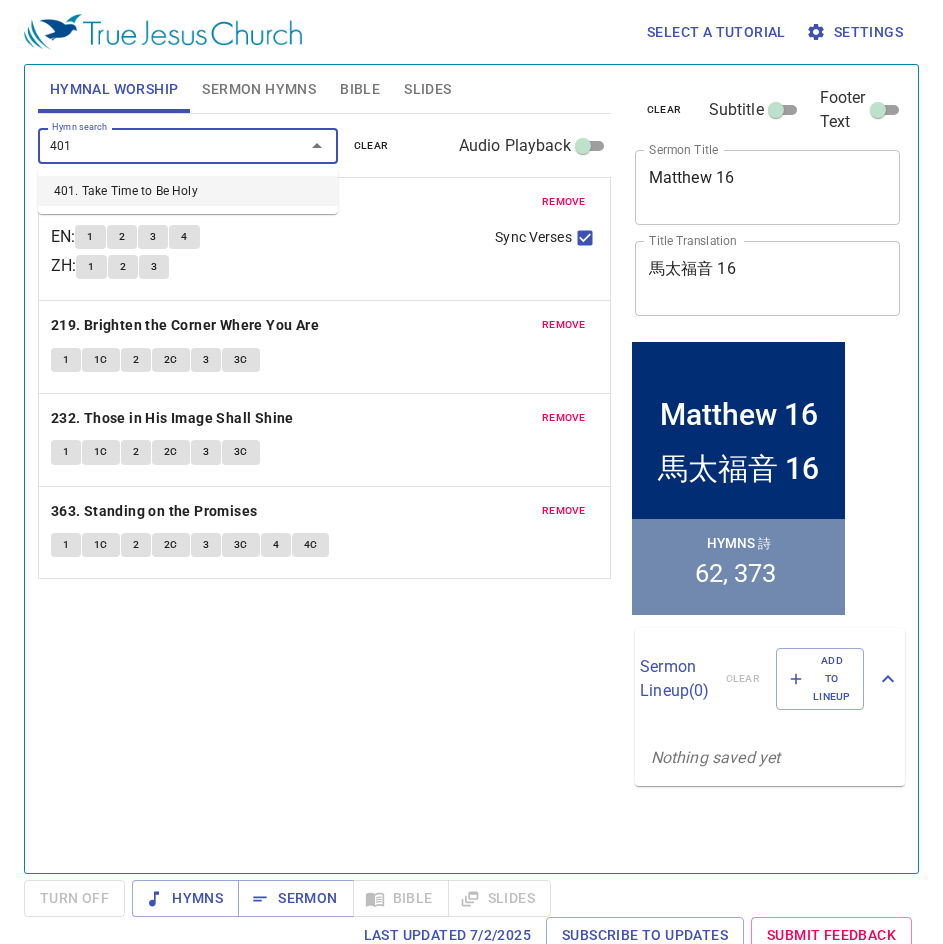 type 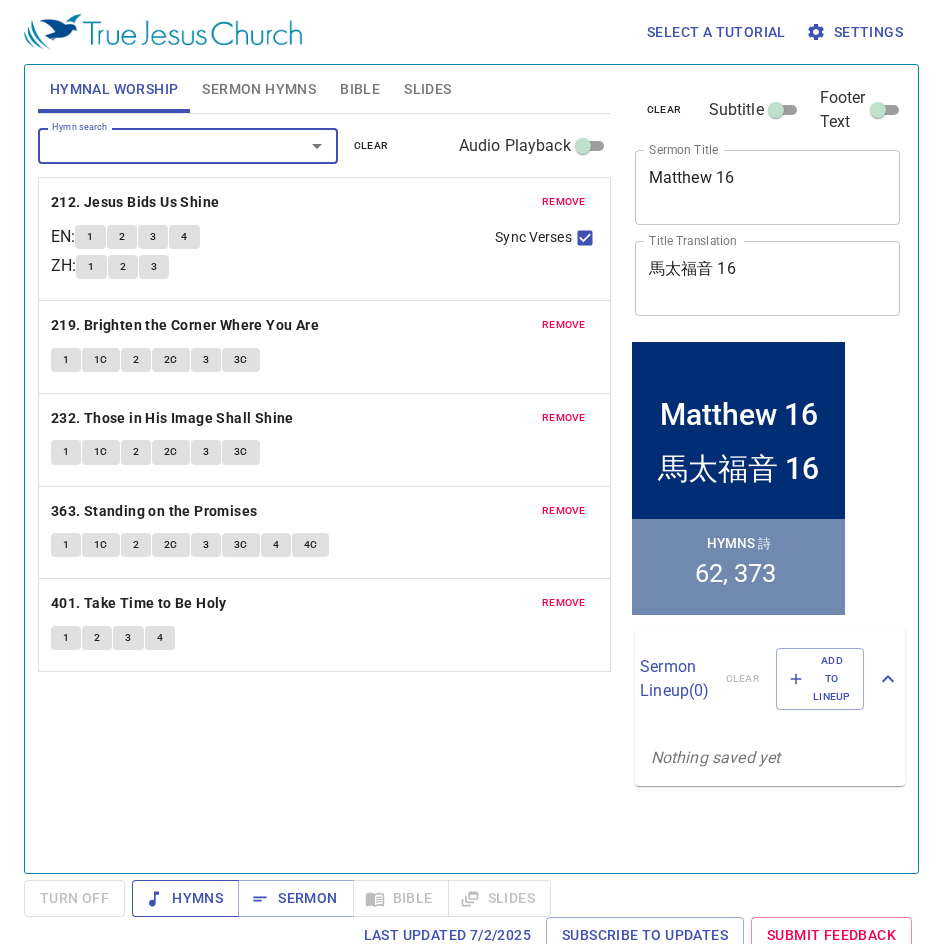 click on "Hymns" at bounding box center [185, 898] 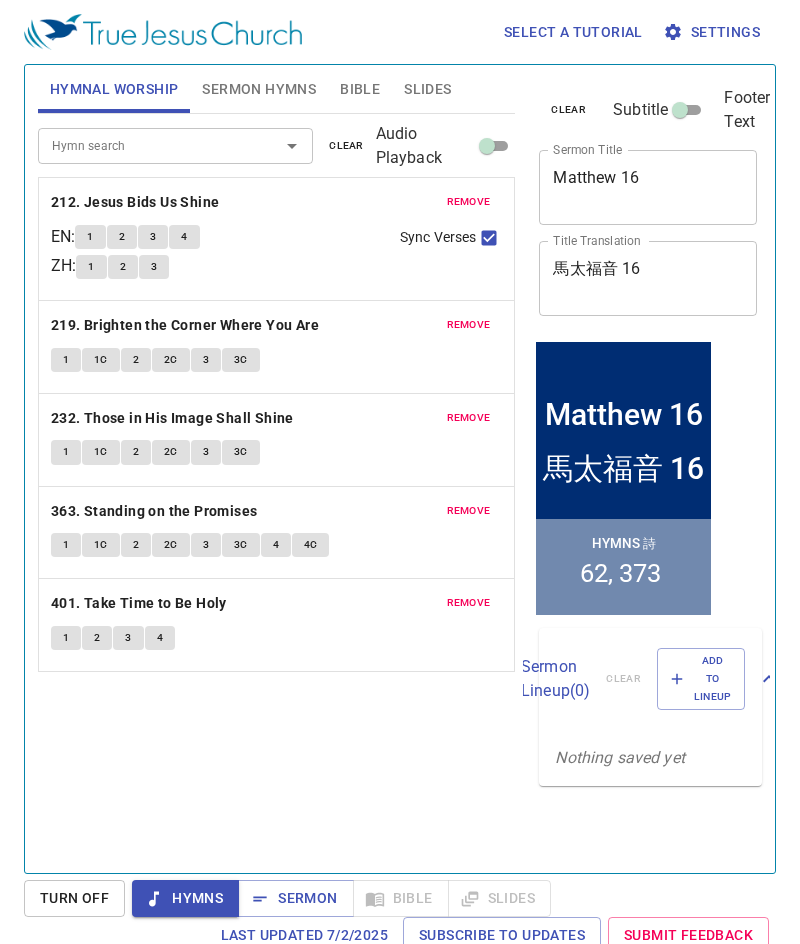 click on "Sermon Hymns" at bounding box center [259, 89] 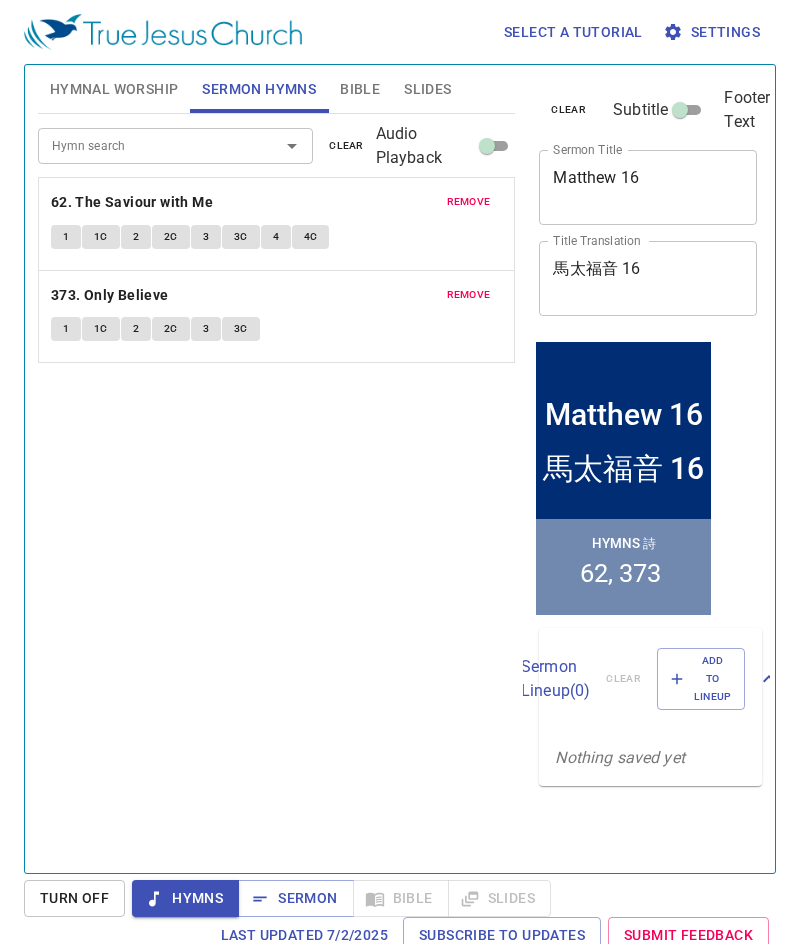 click on "remove" at bounding box center (469, 202) 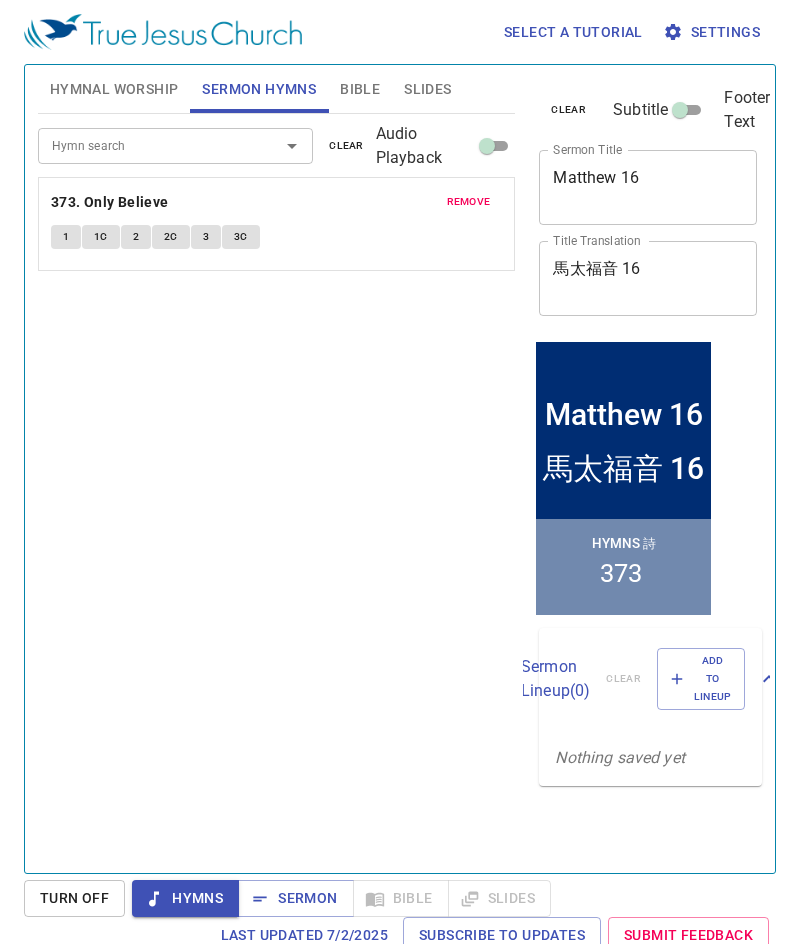 click on "remove" at bounding box center [469, 202] 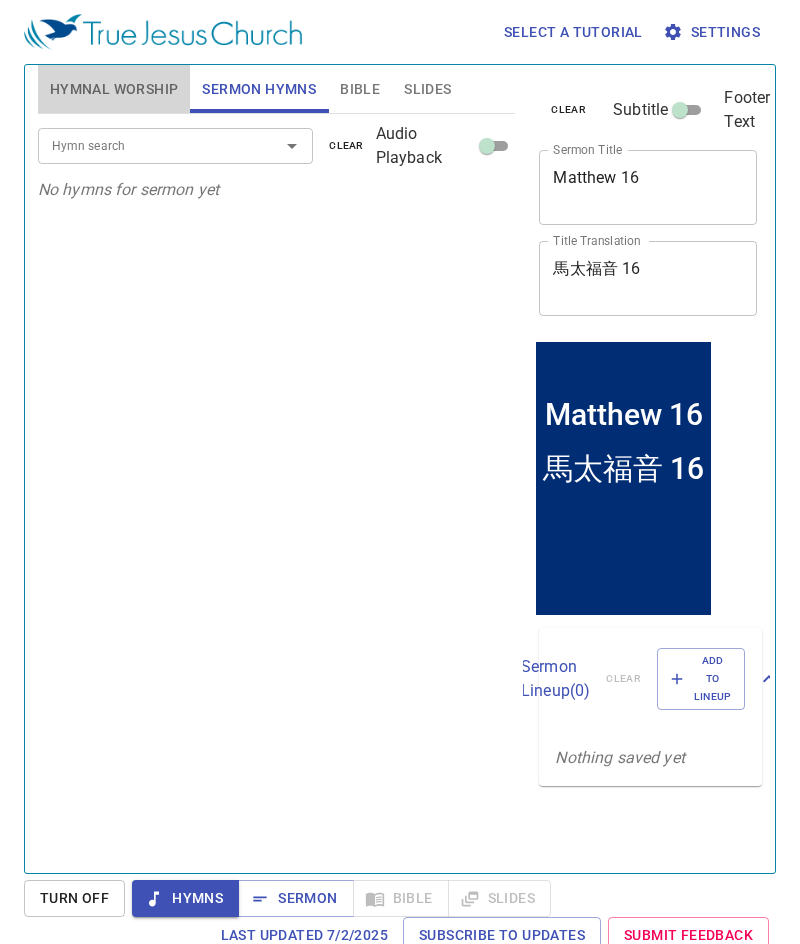 click on "Hymnal Worship" at bounding box center (114, 89) 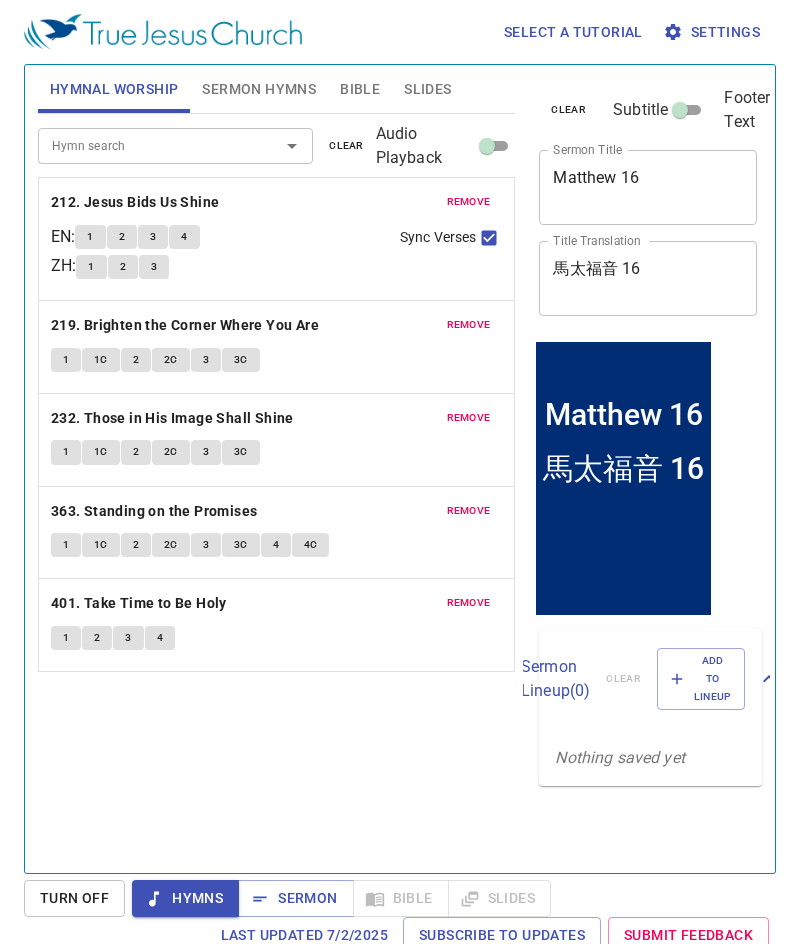 type 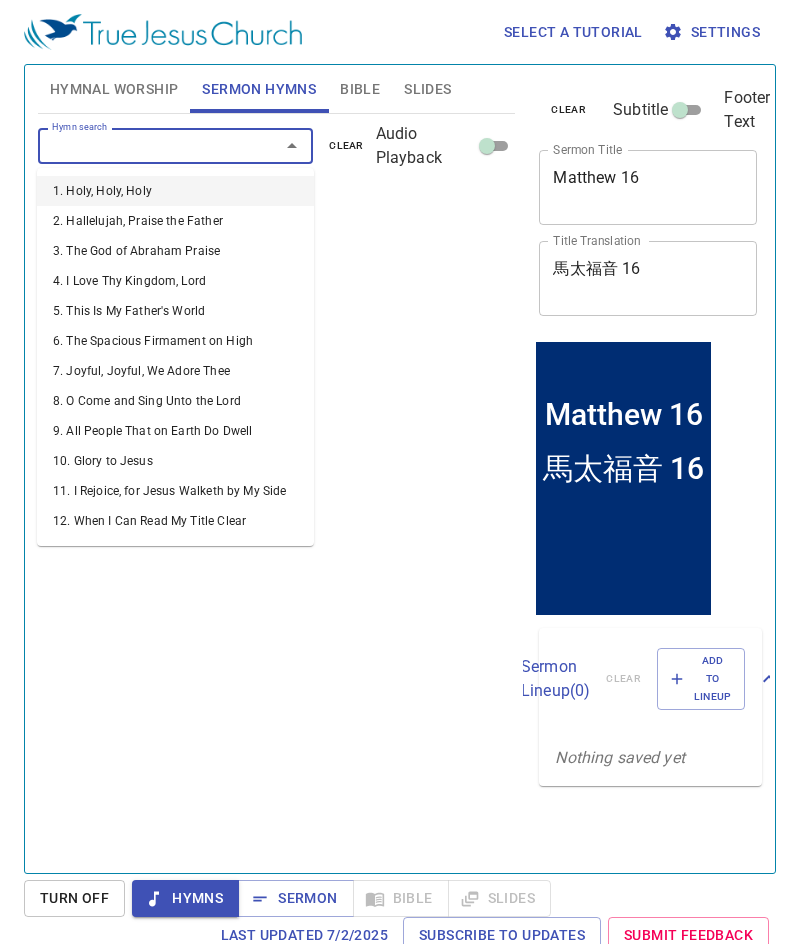 click on "Hymn search" at bounding box center [146, 145] 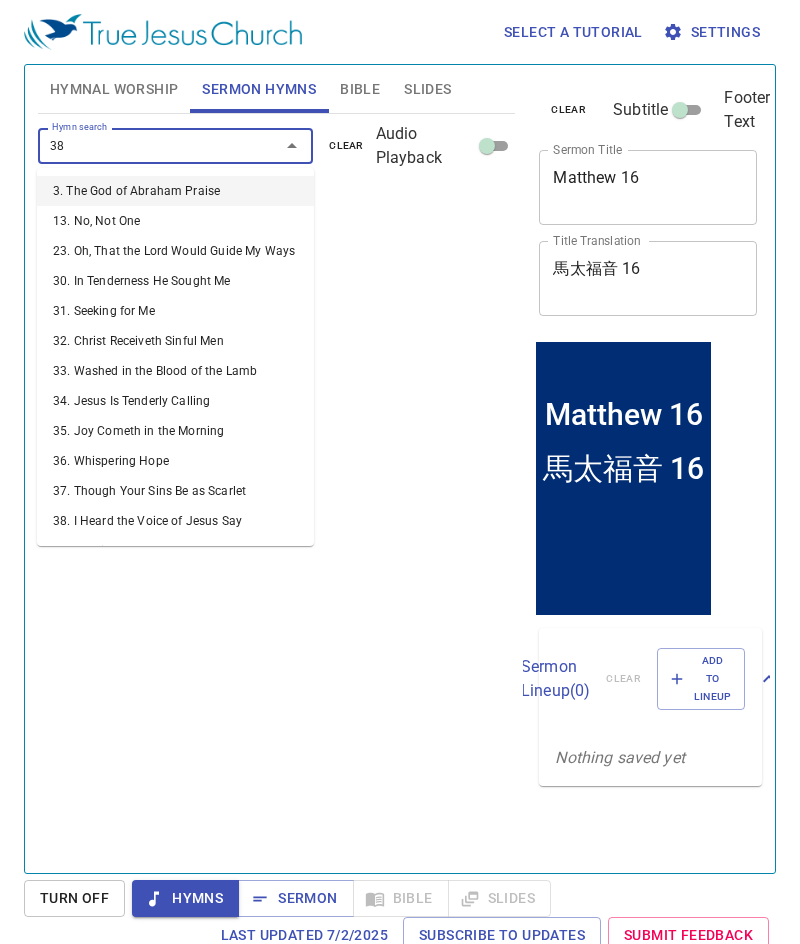 type on "388" 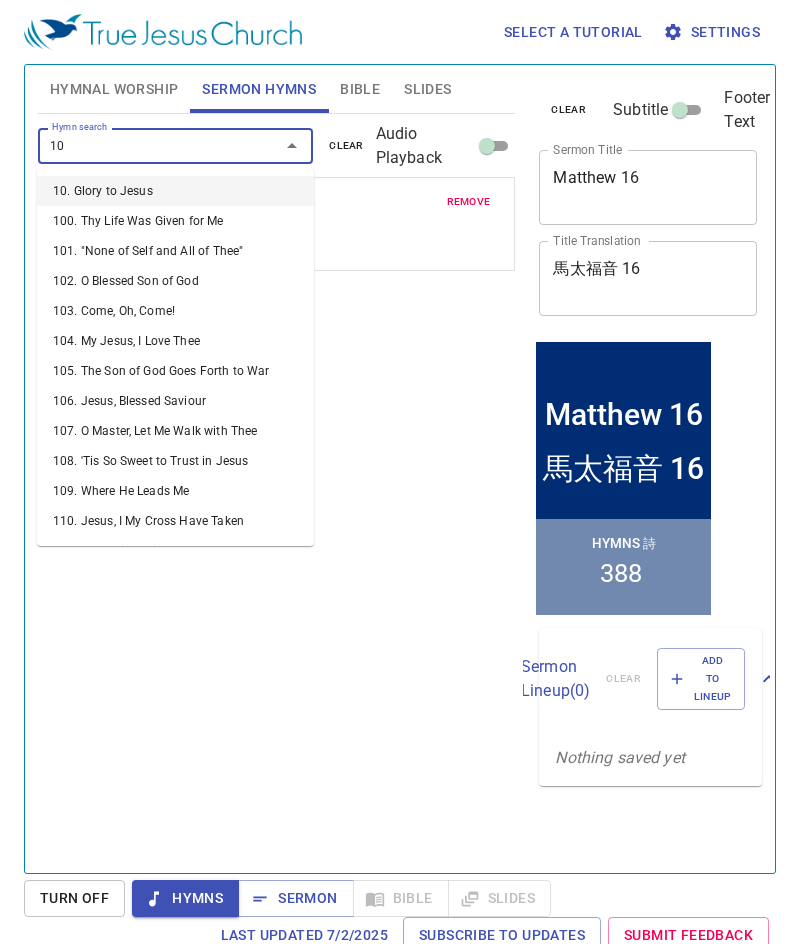 type on "101" 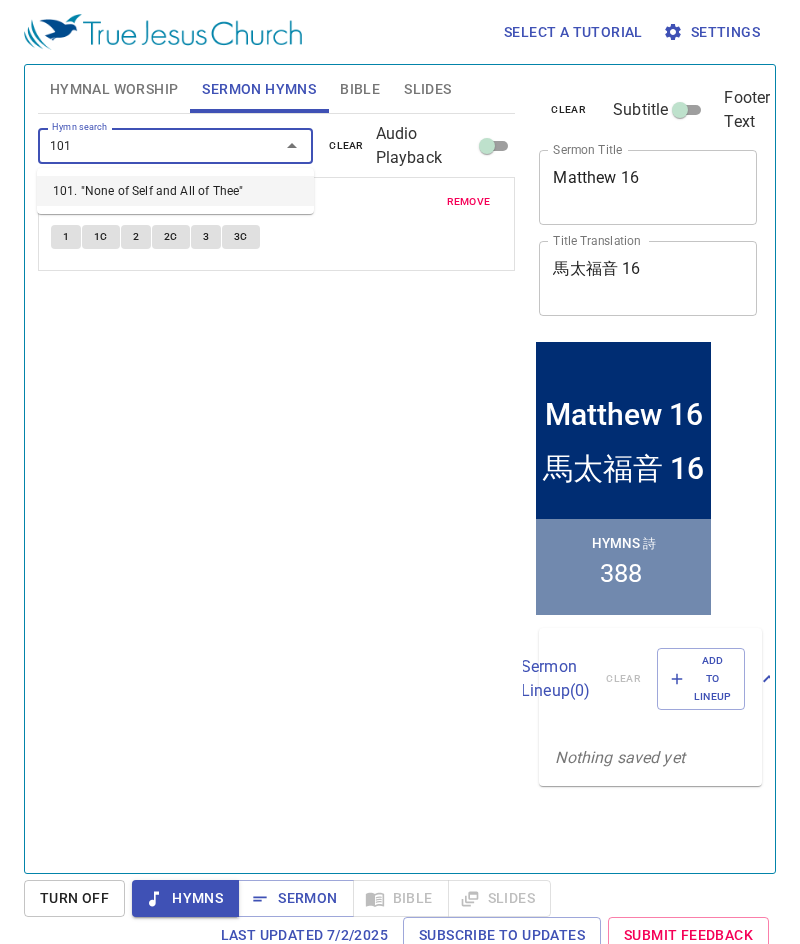type 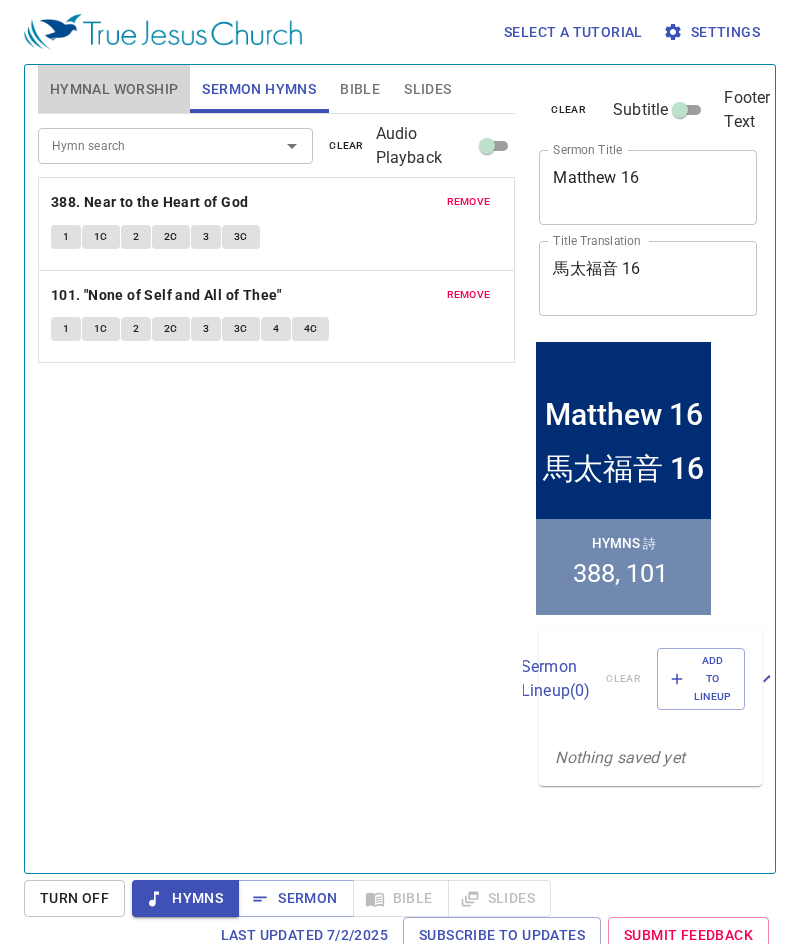 click on "Hymnal Worship" at bounding box center (114, 89) 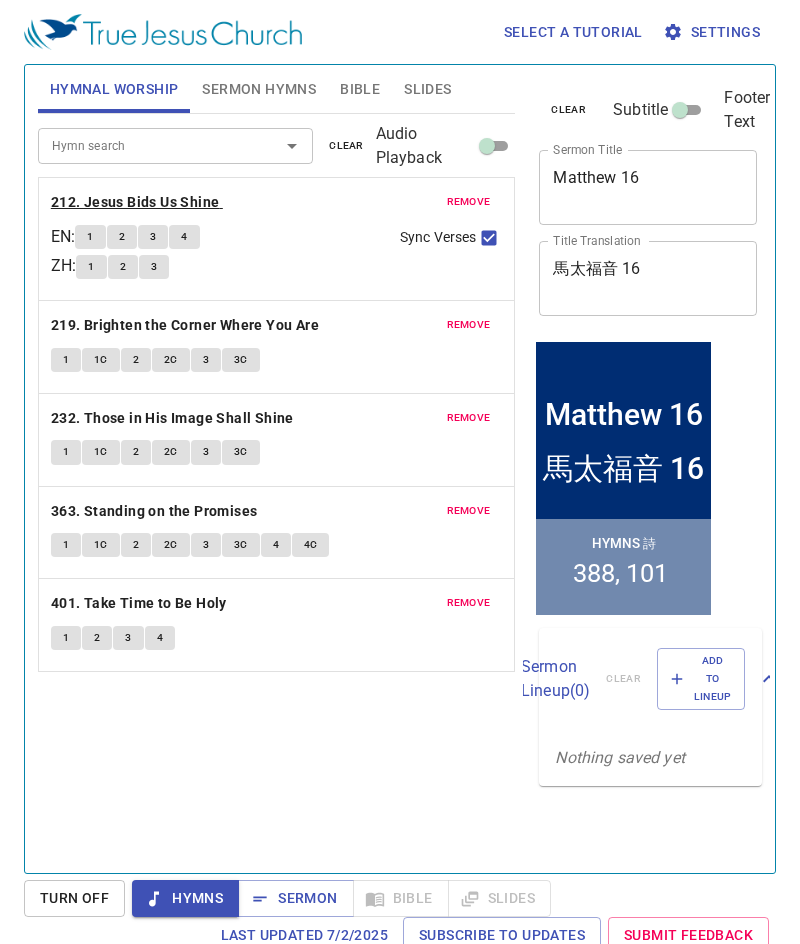 click on "212. Jesus Bids Us Shine" at bounding box center (135, 202) 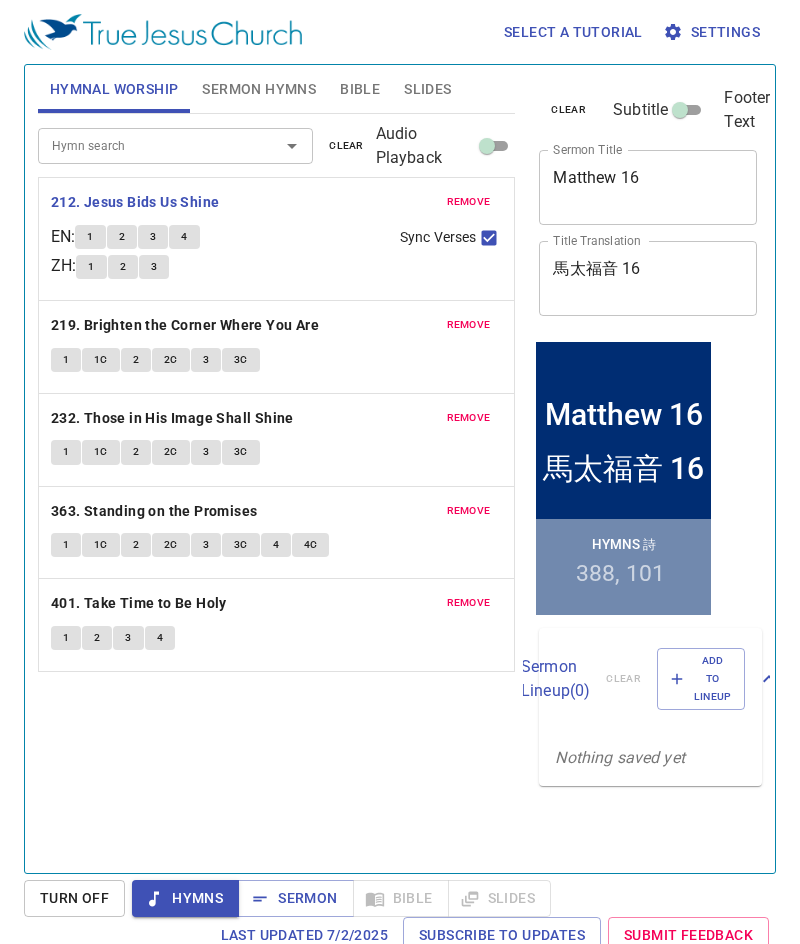 click on "1" at bounding box center (90, 237) 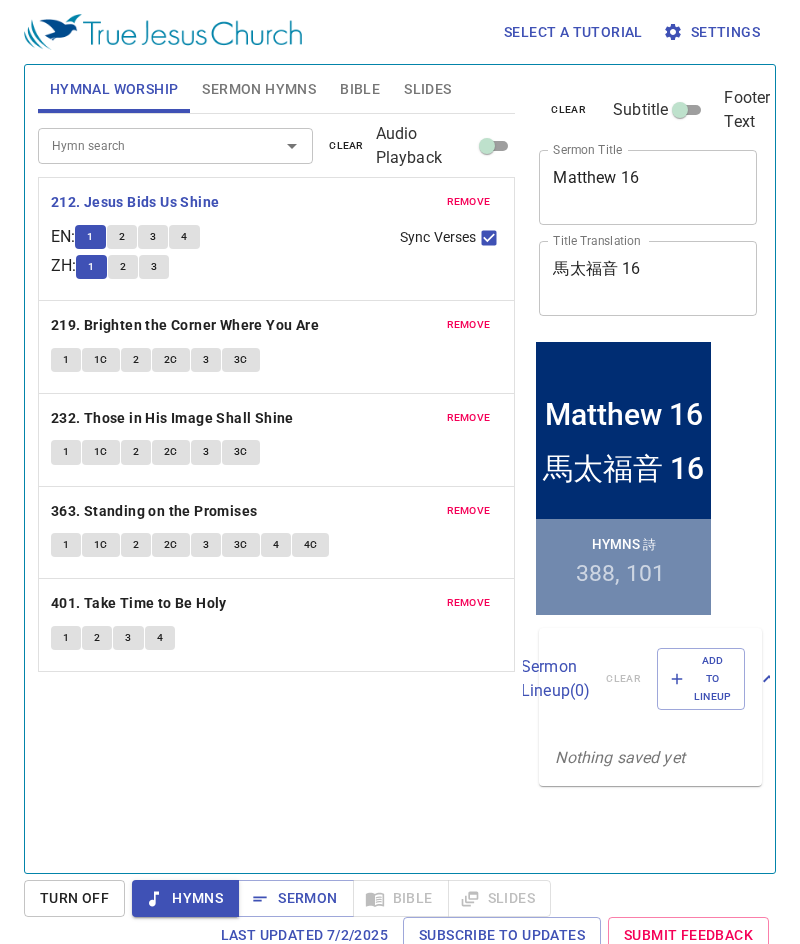 type 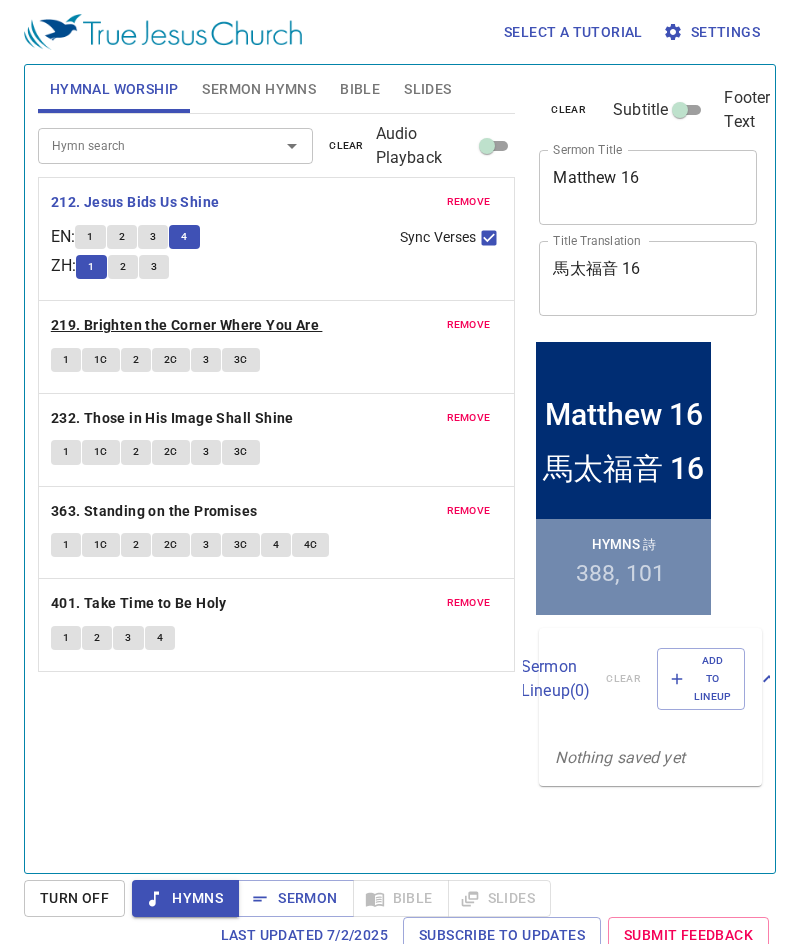 click on "219. Brighten the Corner Where You Are" at bounding box center [185, 325] 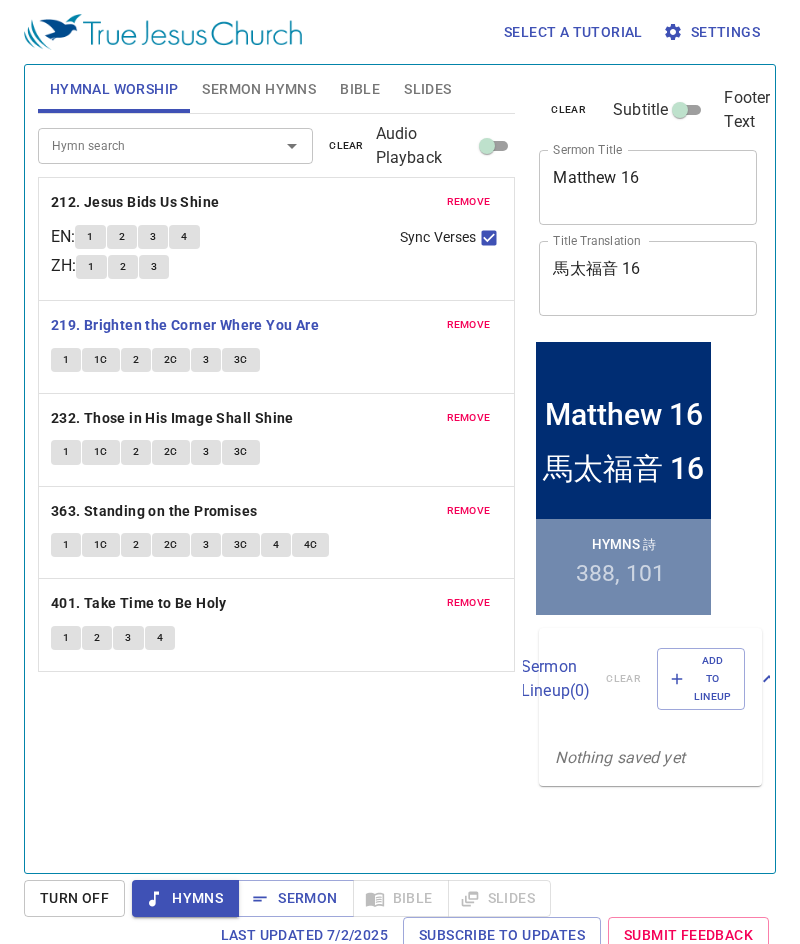 click on "1 1C 2 2C 3 3C" 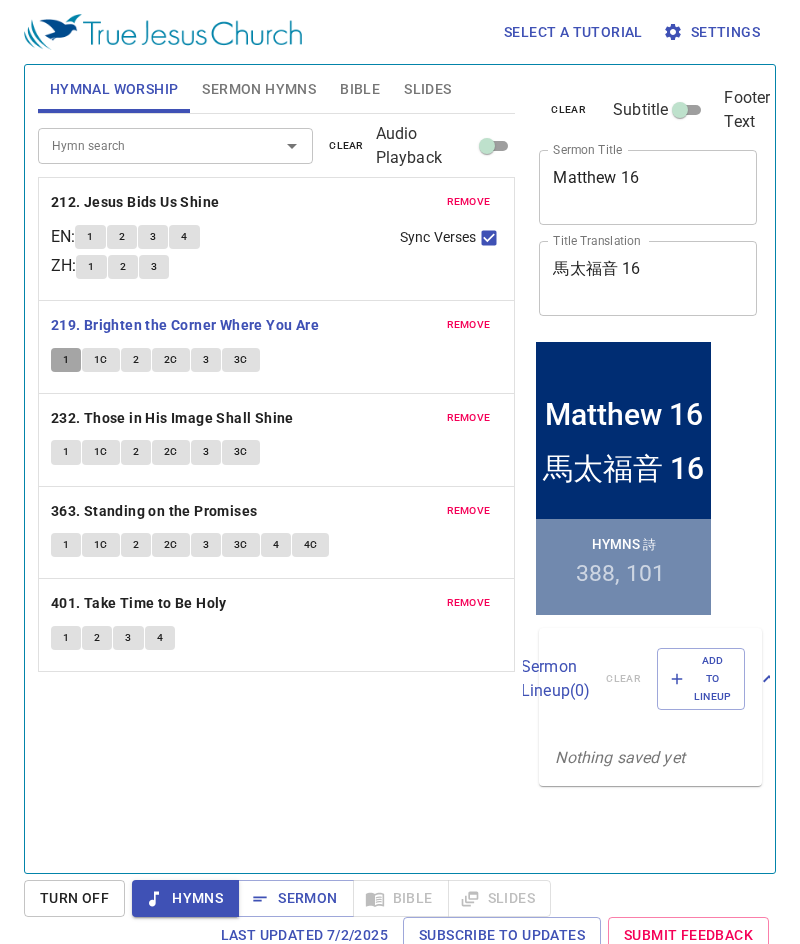 click on "1" at bounding box center [66, 360] 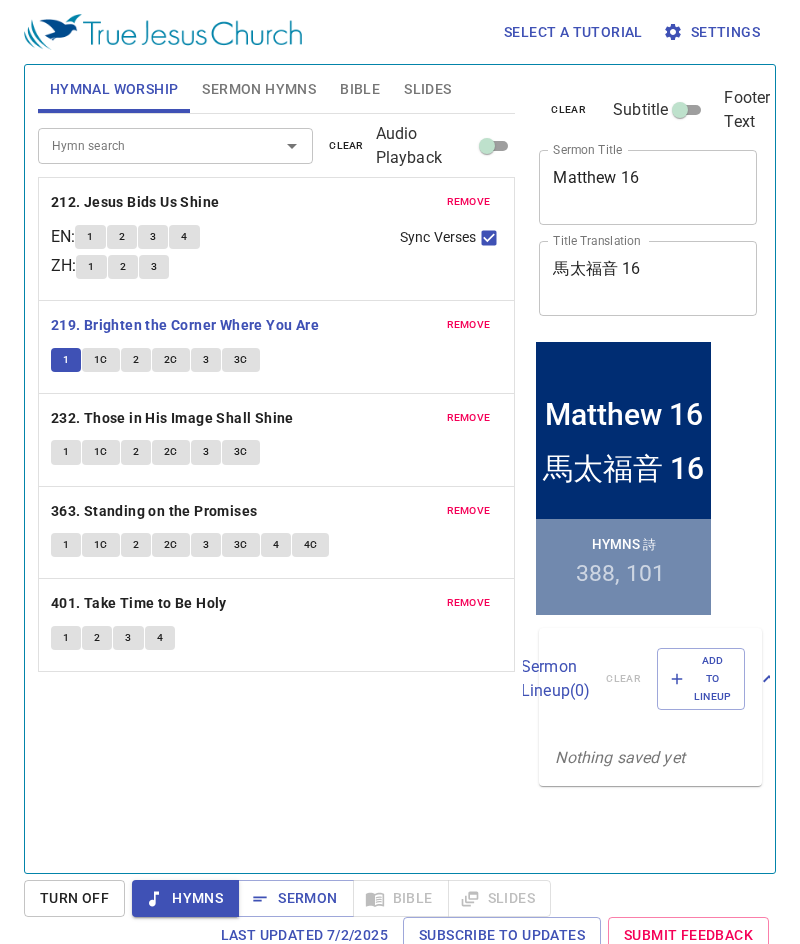 click on "1C" at bounding box center [101, 360] 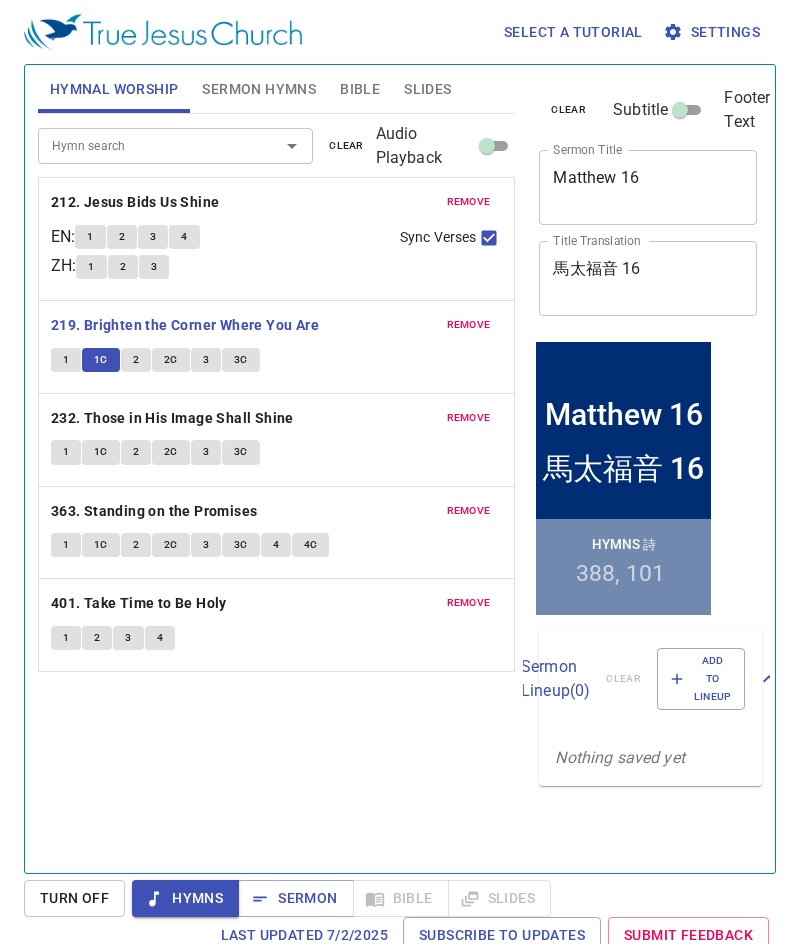 type 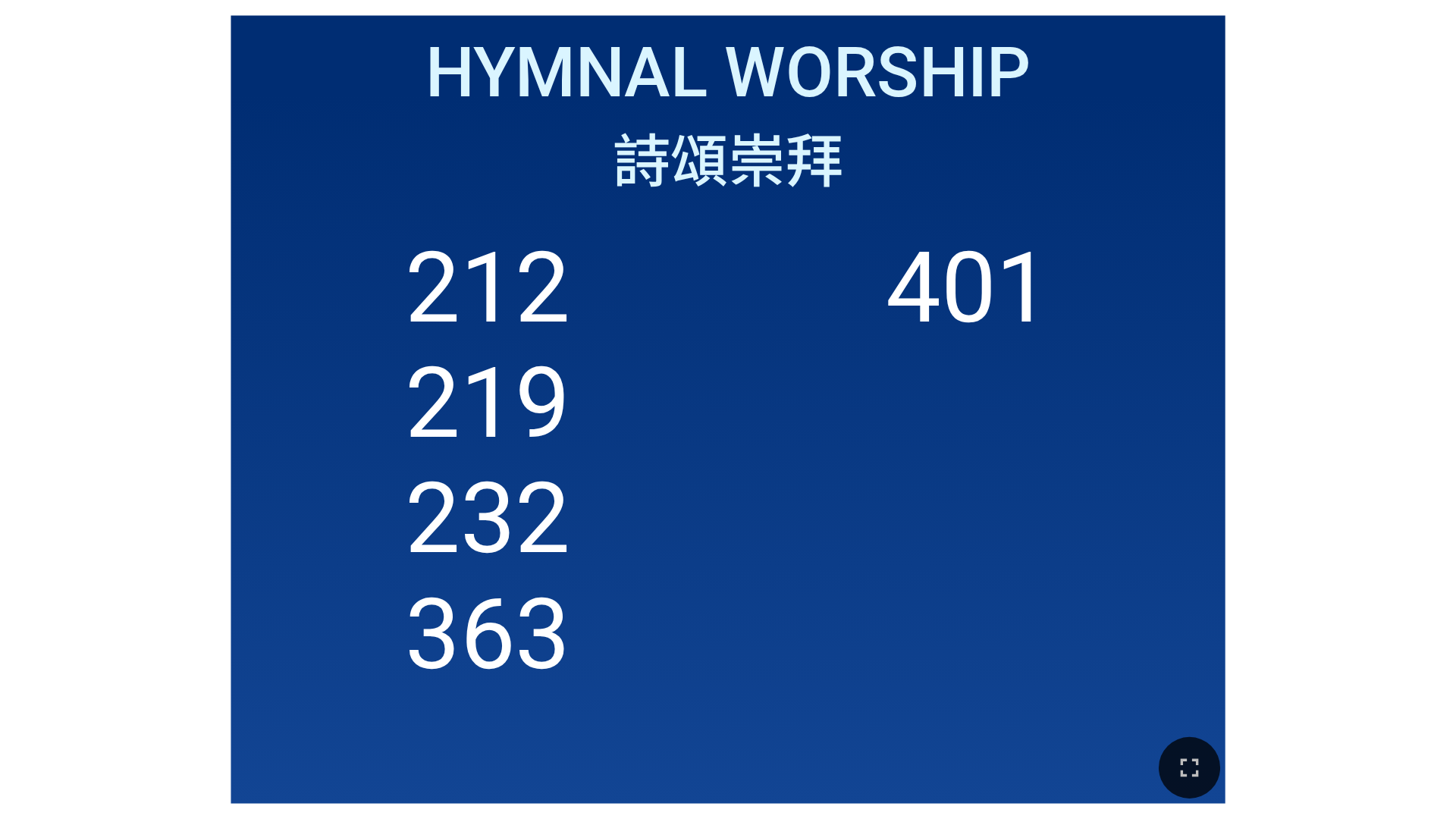 scroll, scrollTop: 0, scrollLeft: 0, axis: both 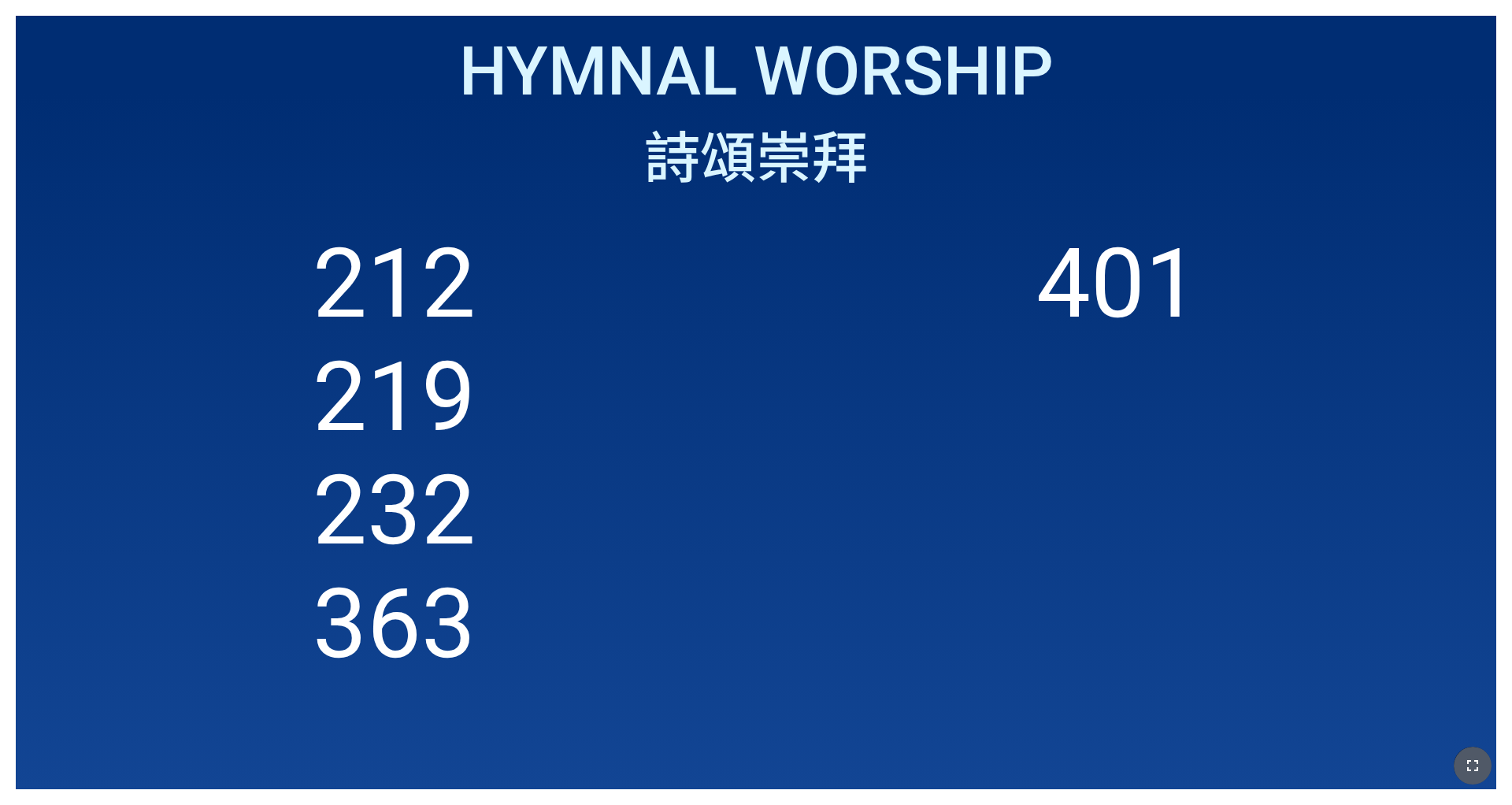 click 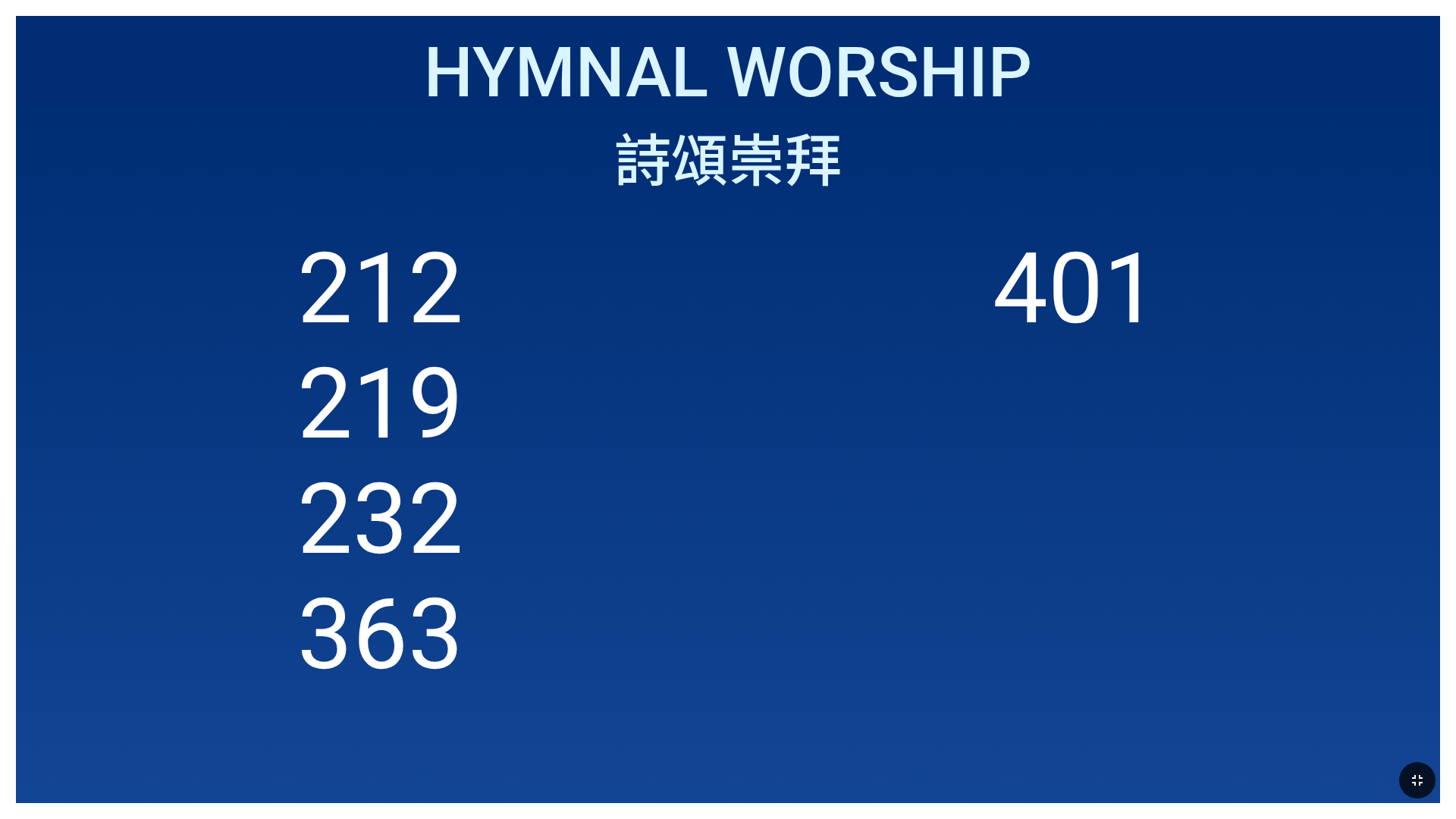 type 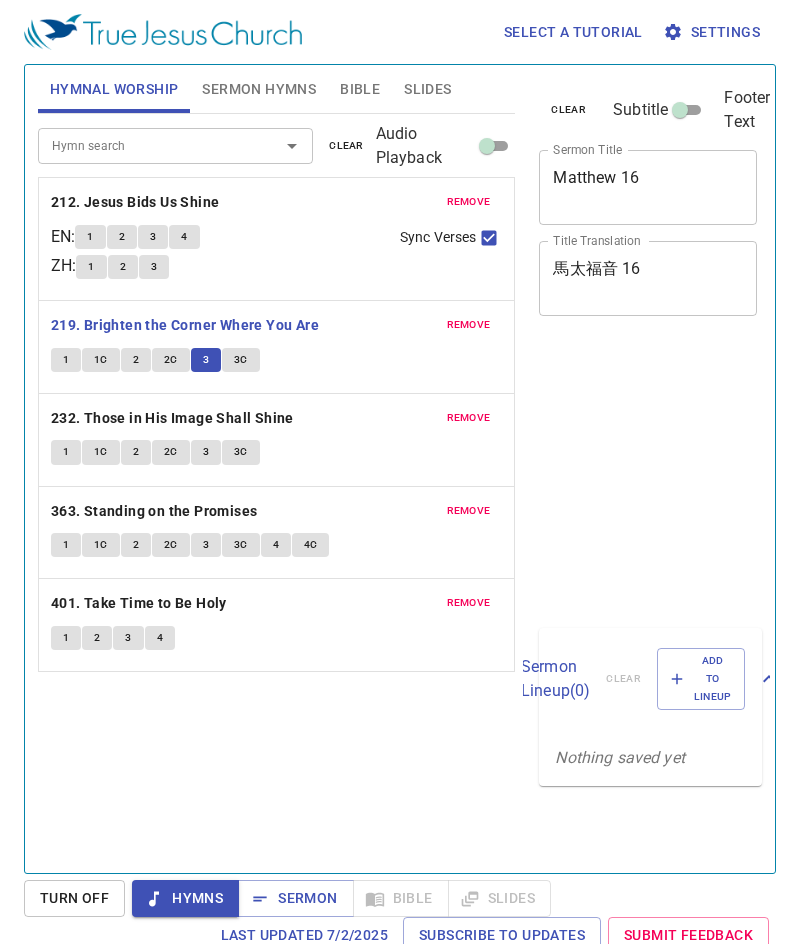 scroll, scrollTop: 0, scrollLeft: 0, axis: both 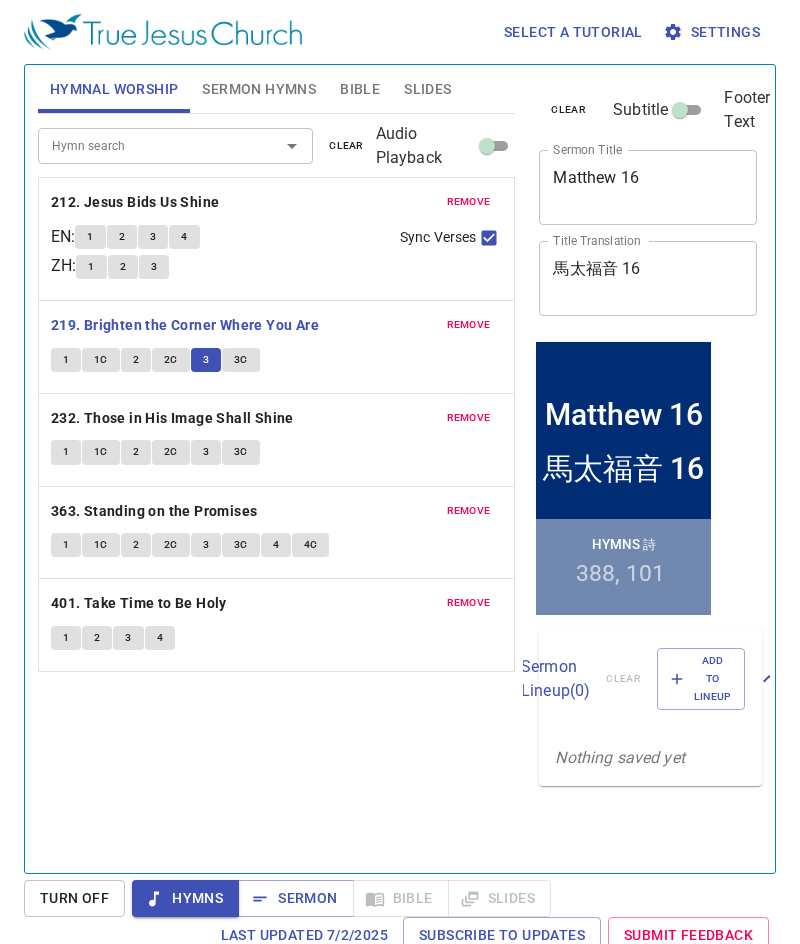 type 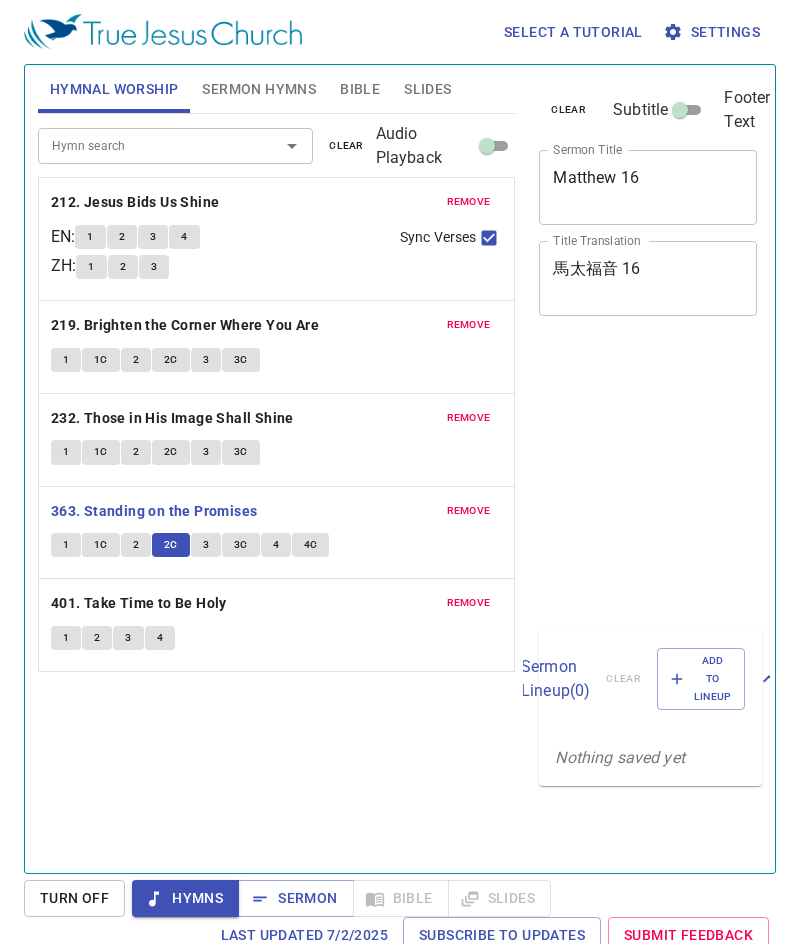 scroll, scrollTop: 0, scrollLeft: 0, axis: both 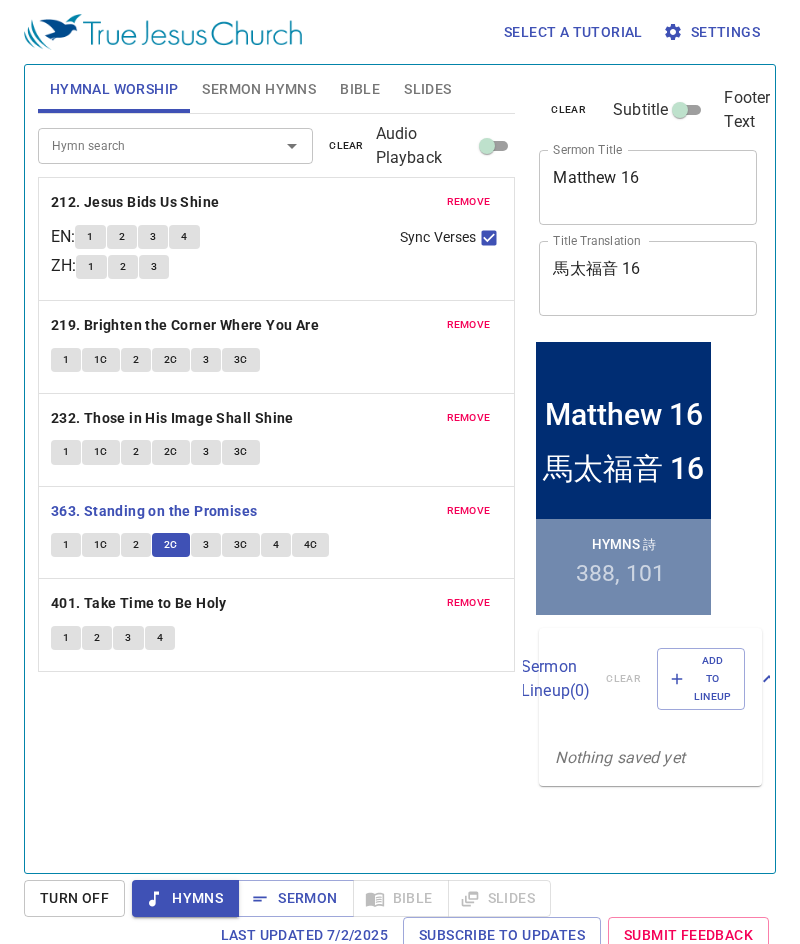 type 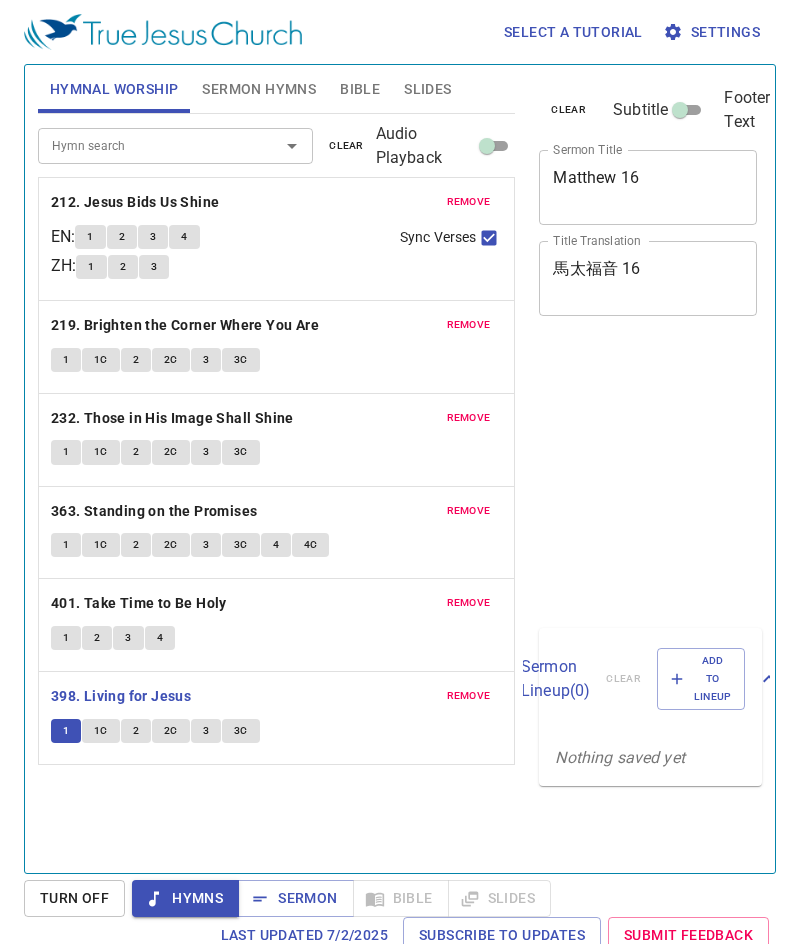 scroll, scrollTop: 0, scrollLeft: 0, axis: both 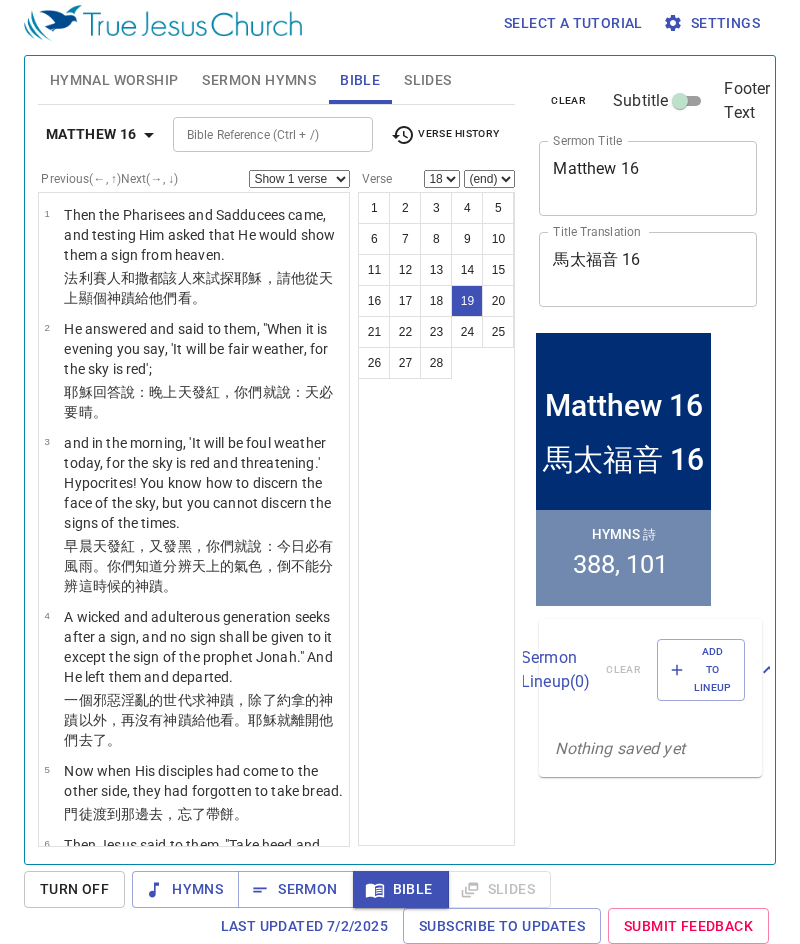select on "19" 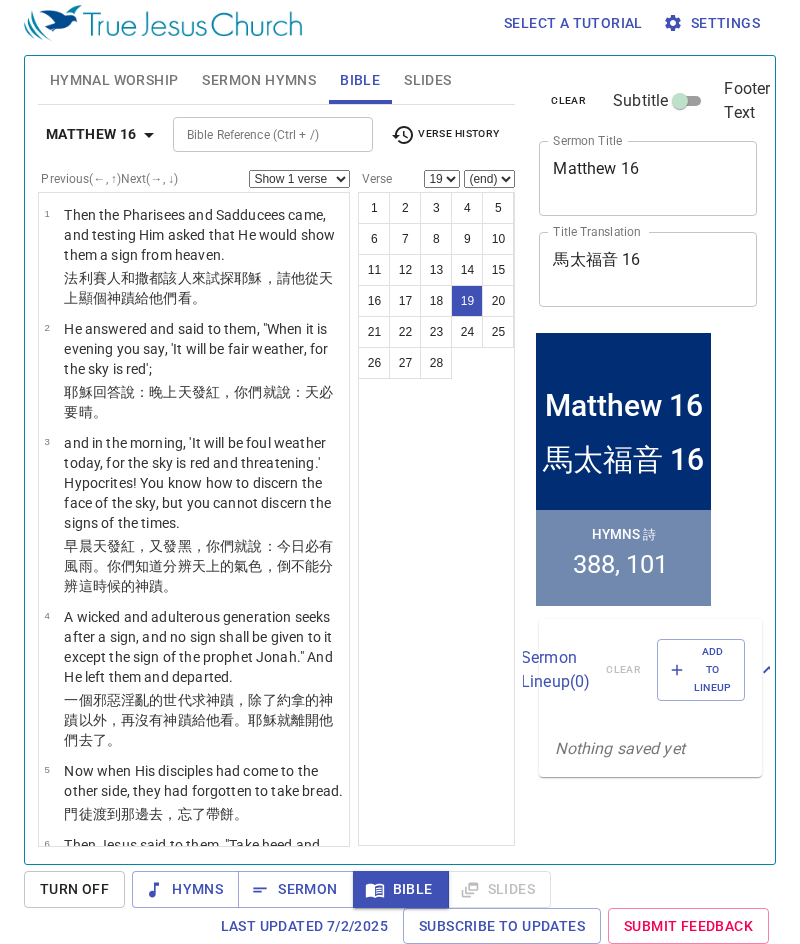 scroll, scrollTop: 9, scrollLeft: 0, axis: vertical 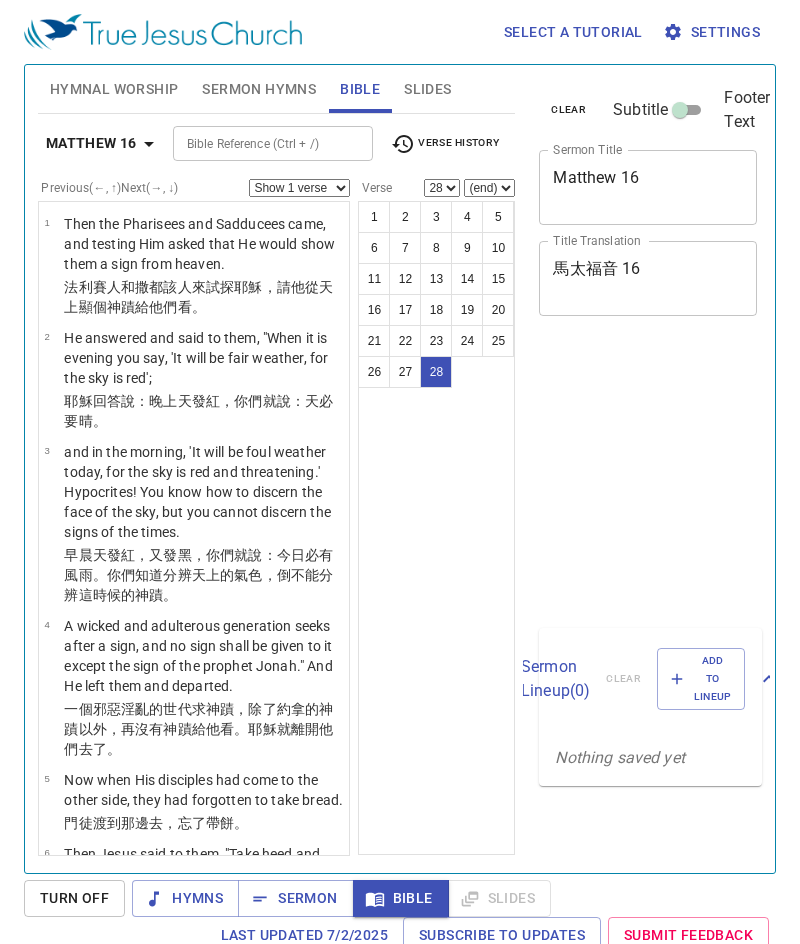 select on "28" 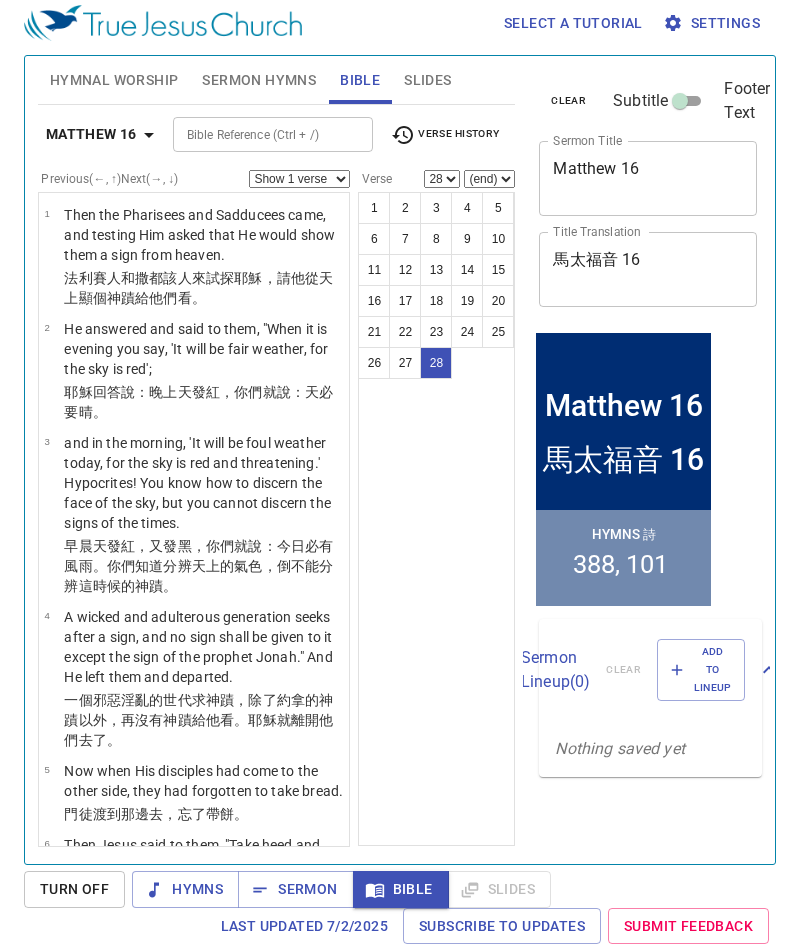scroll, scrollTop: 9, scrollLeft: 0, axis: vertical 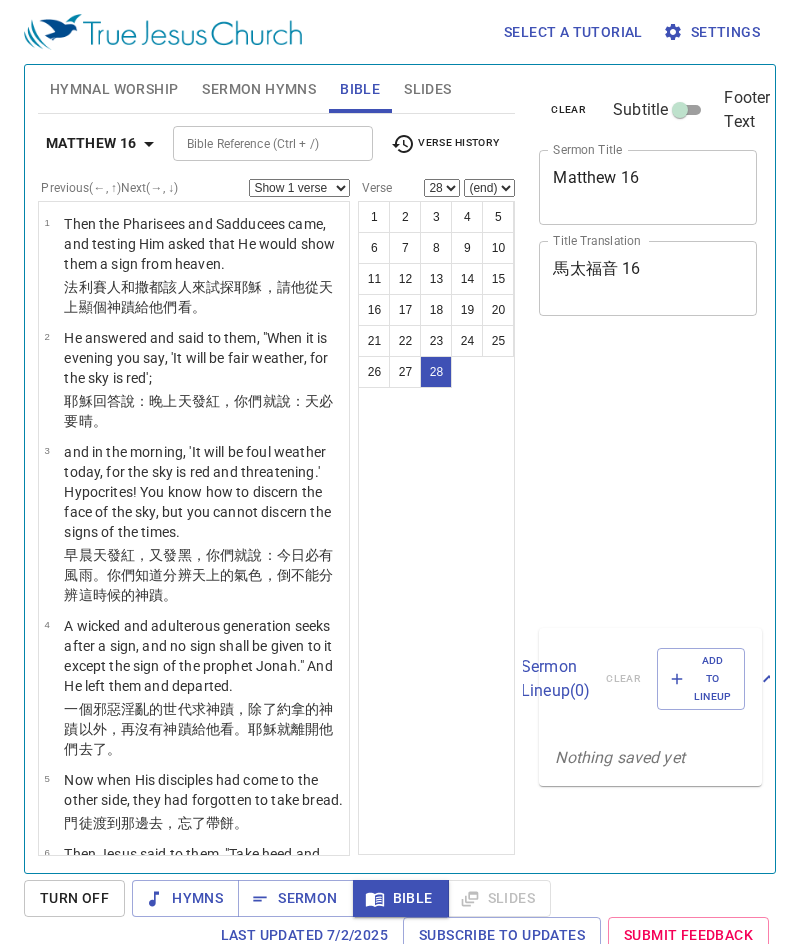 select on "28" 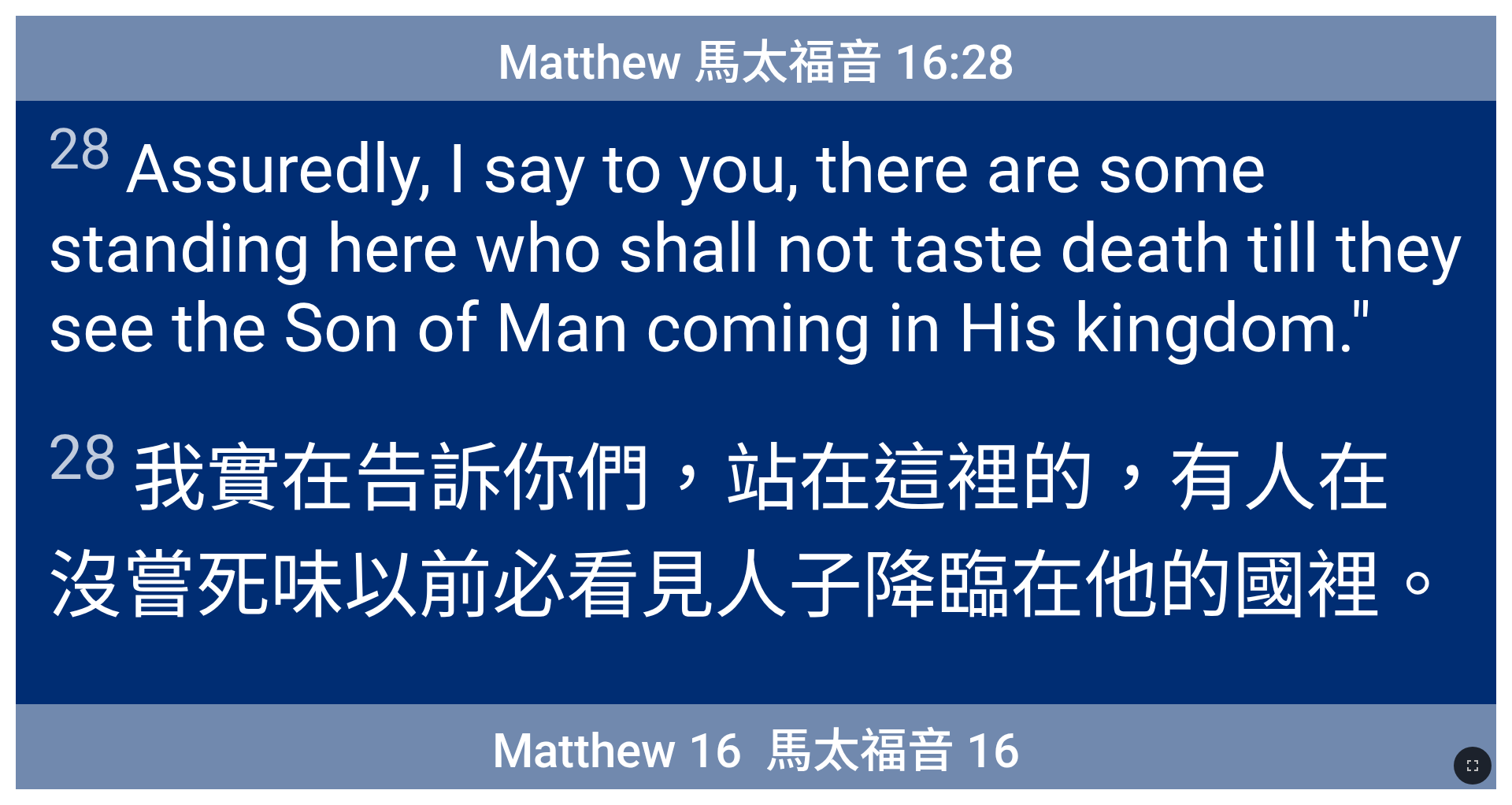 scroll, scrollTop: 0, scrollLeft: 0, axis: both 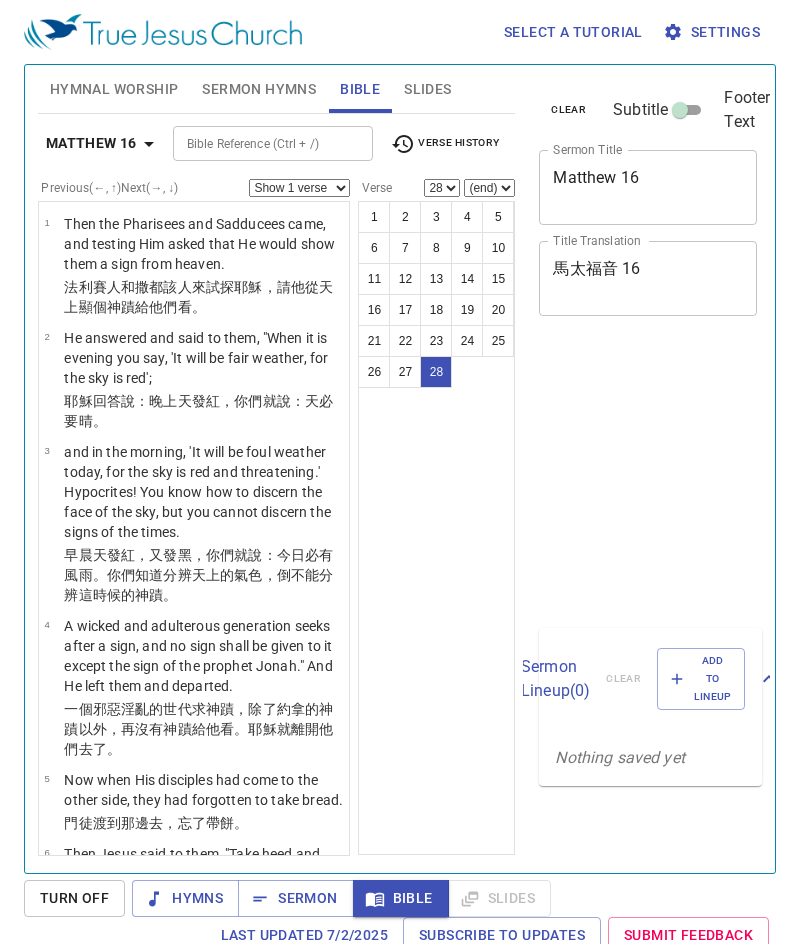 select on "28" 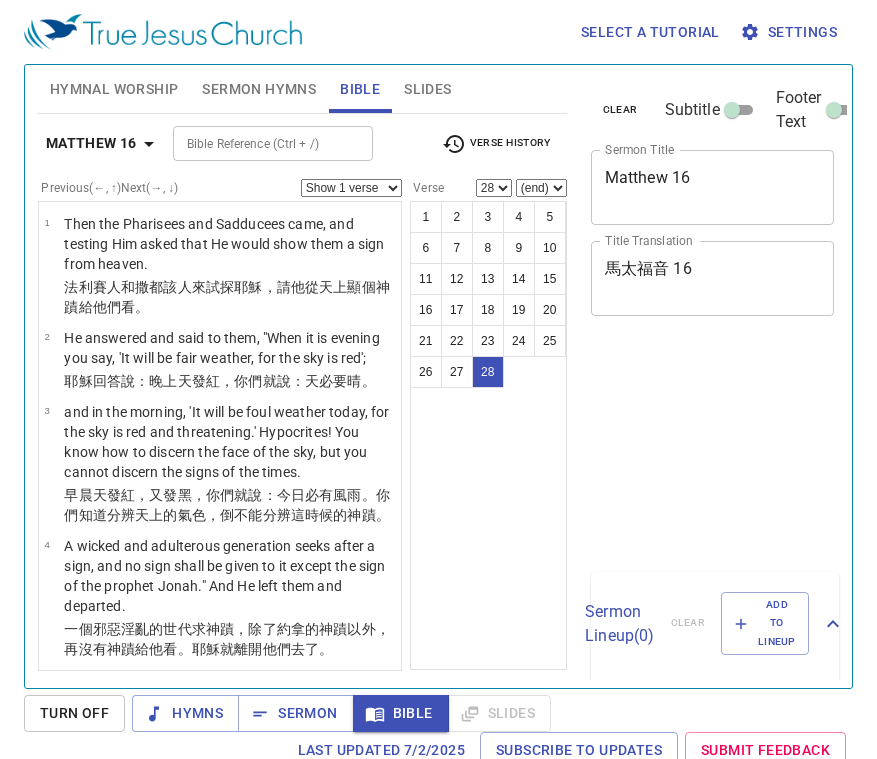 select on "28" 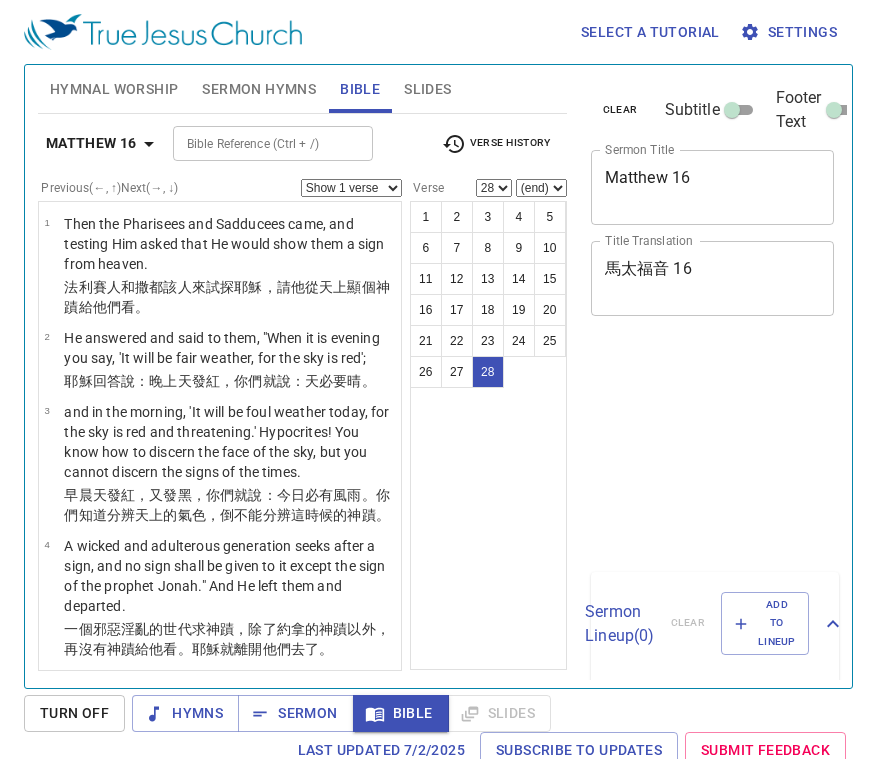 select on "28" 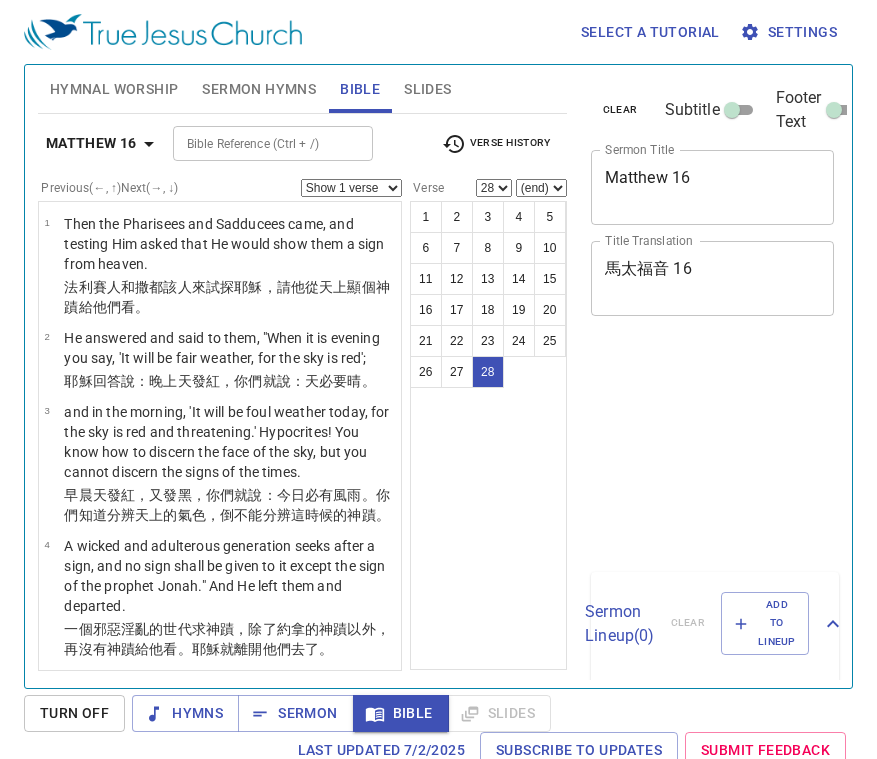 select on "28" 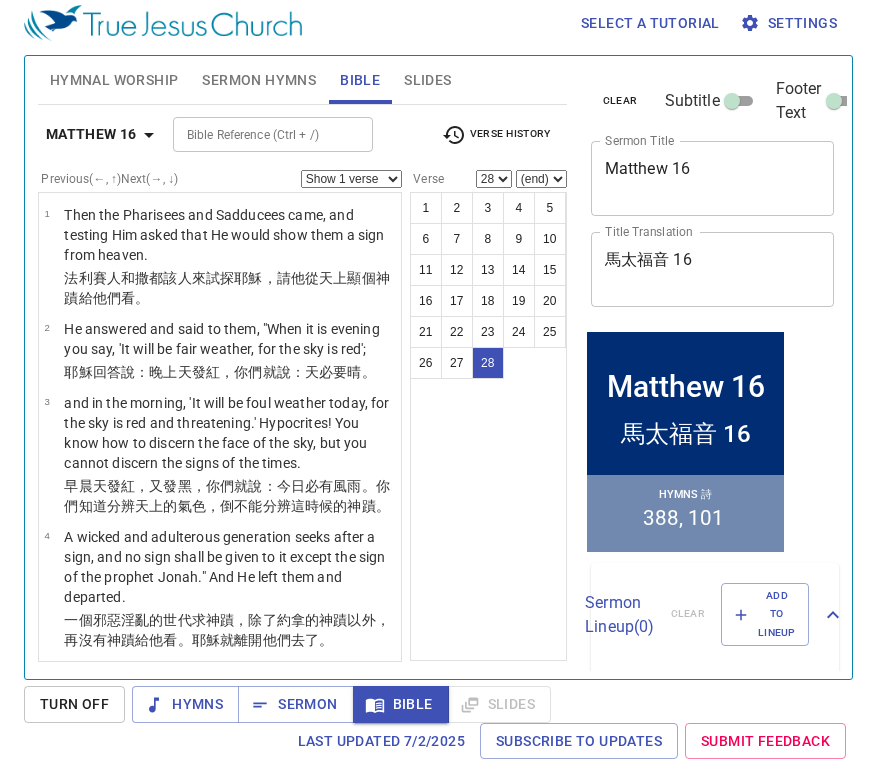 scroll, scrollTop: 9, scrollLeft: 0, axis: vertical 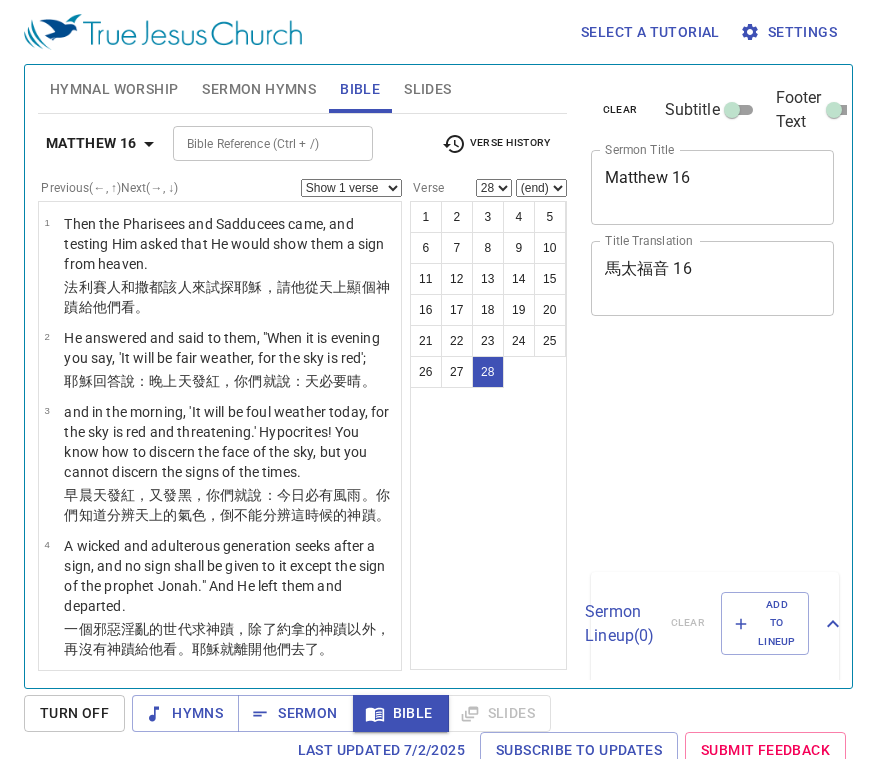select on "28" 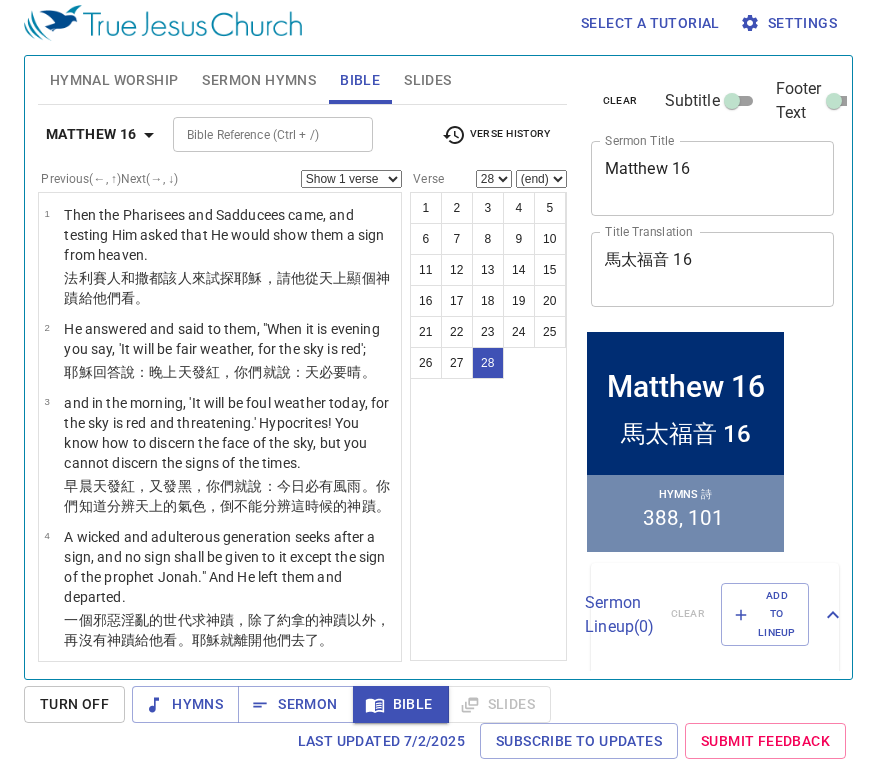 scroll, scrollTop: 9, scrollLeft: 0, axis: vertical 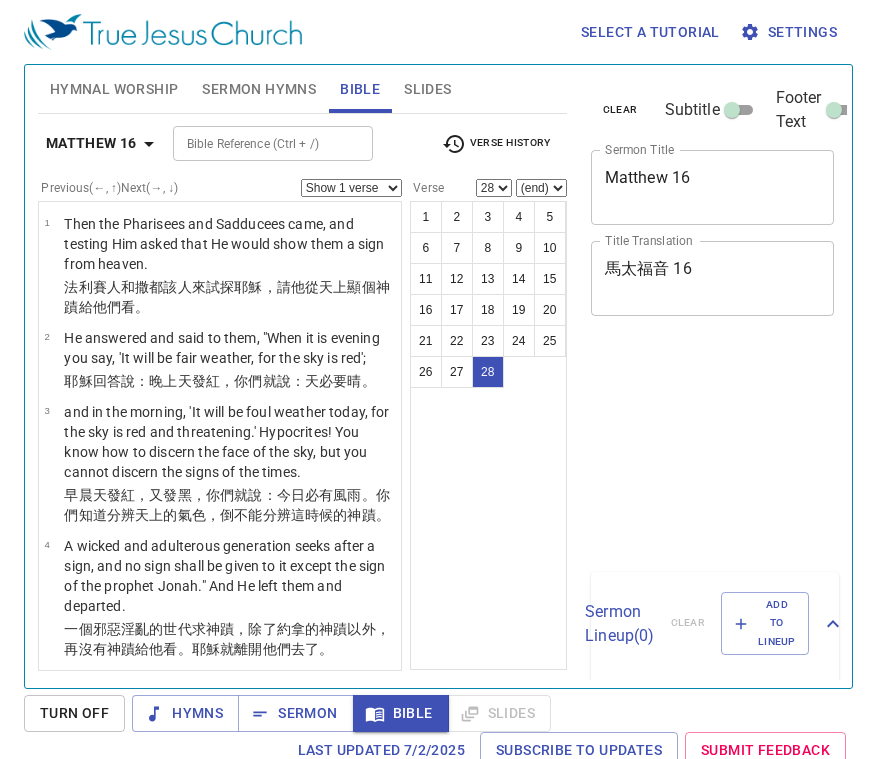select on "28" 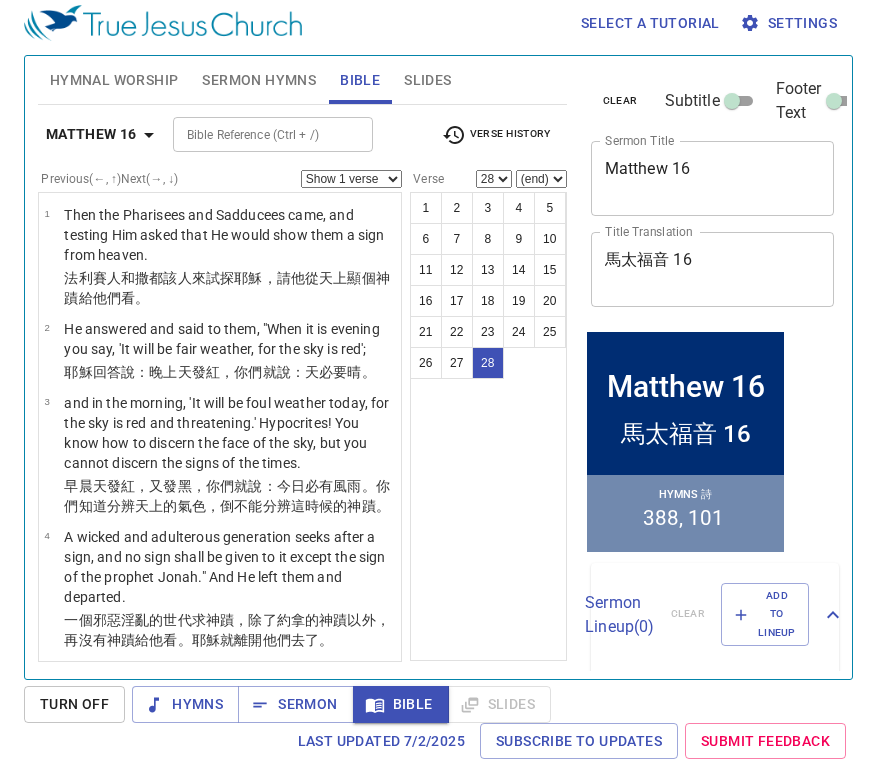scroll, scrollTop: 9, scrollLeft: 0, axis: vertical 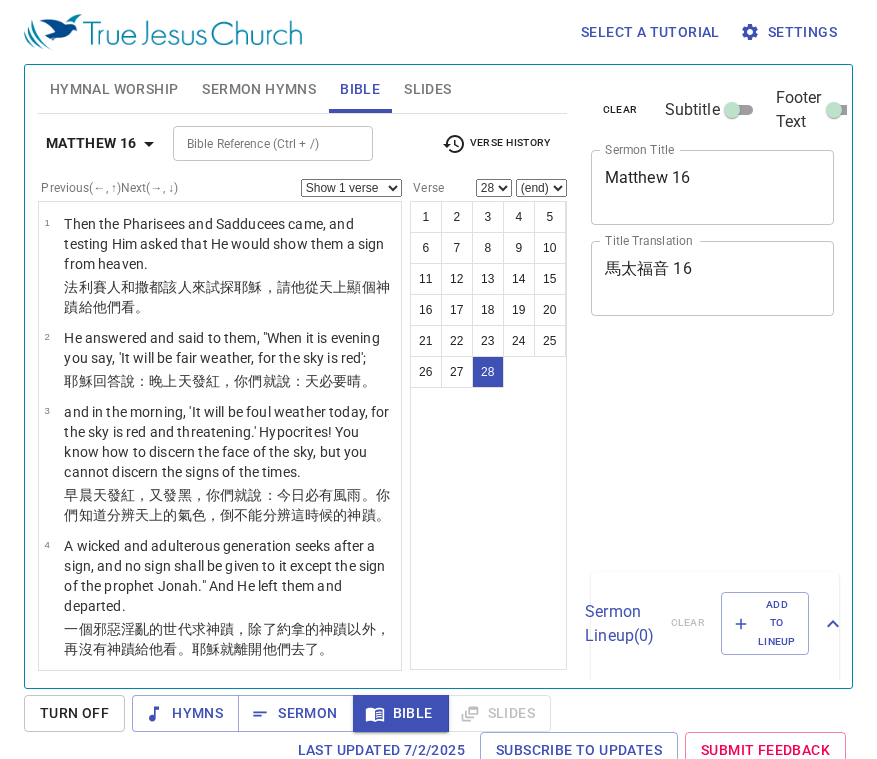 select on "28" 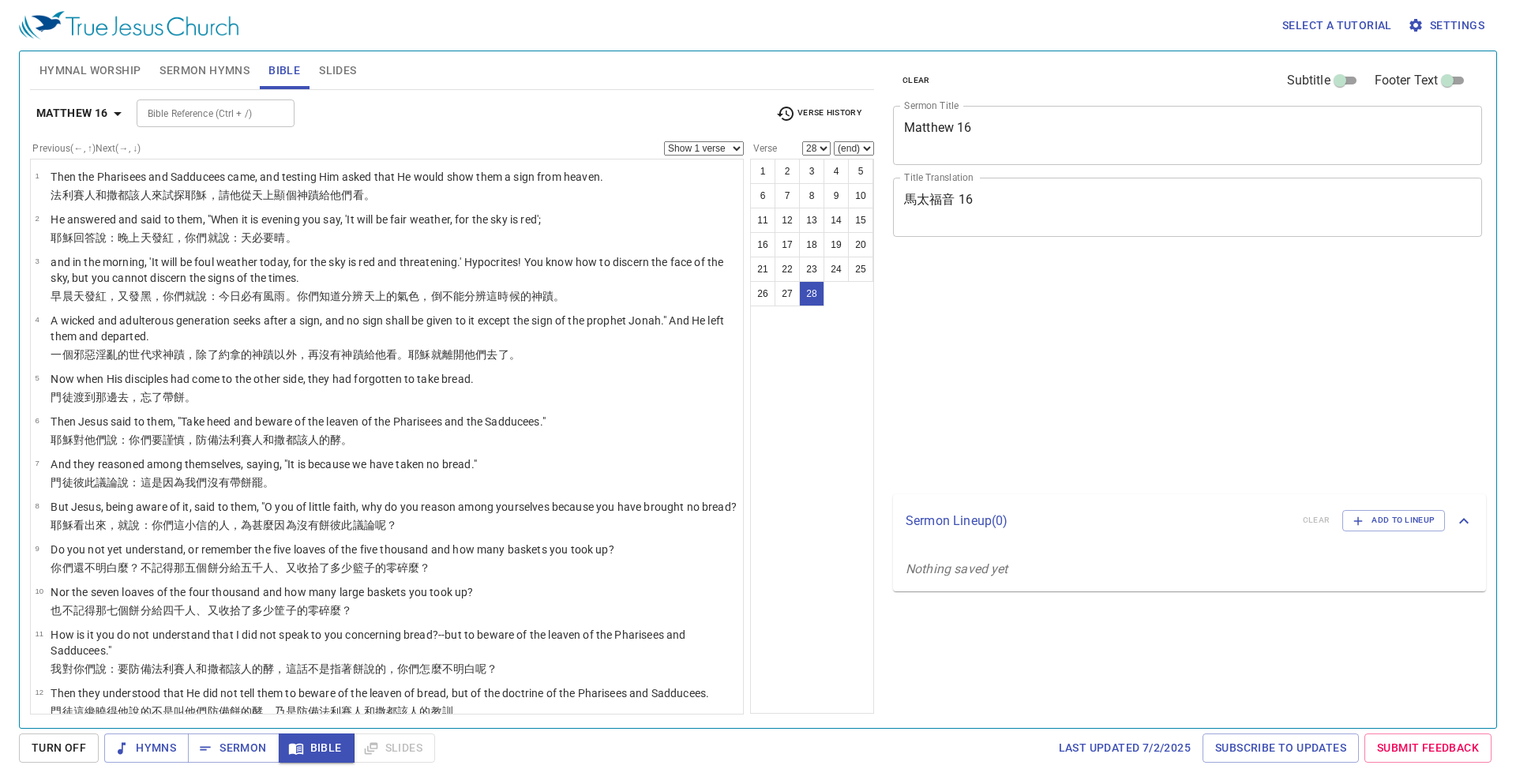 select on "28" 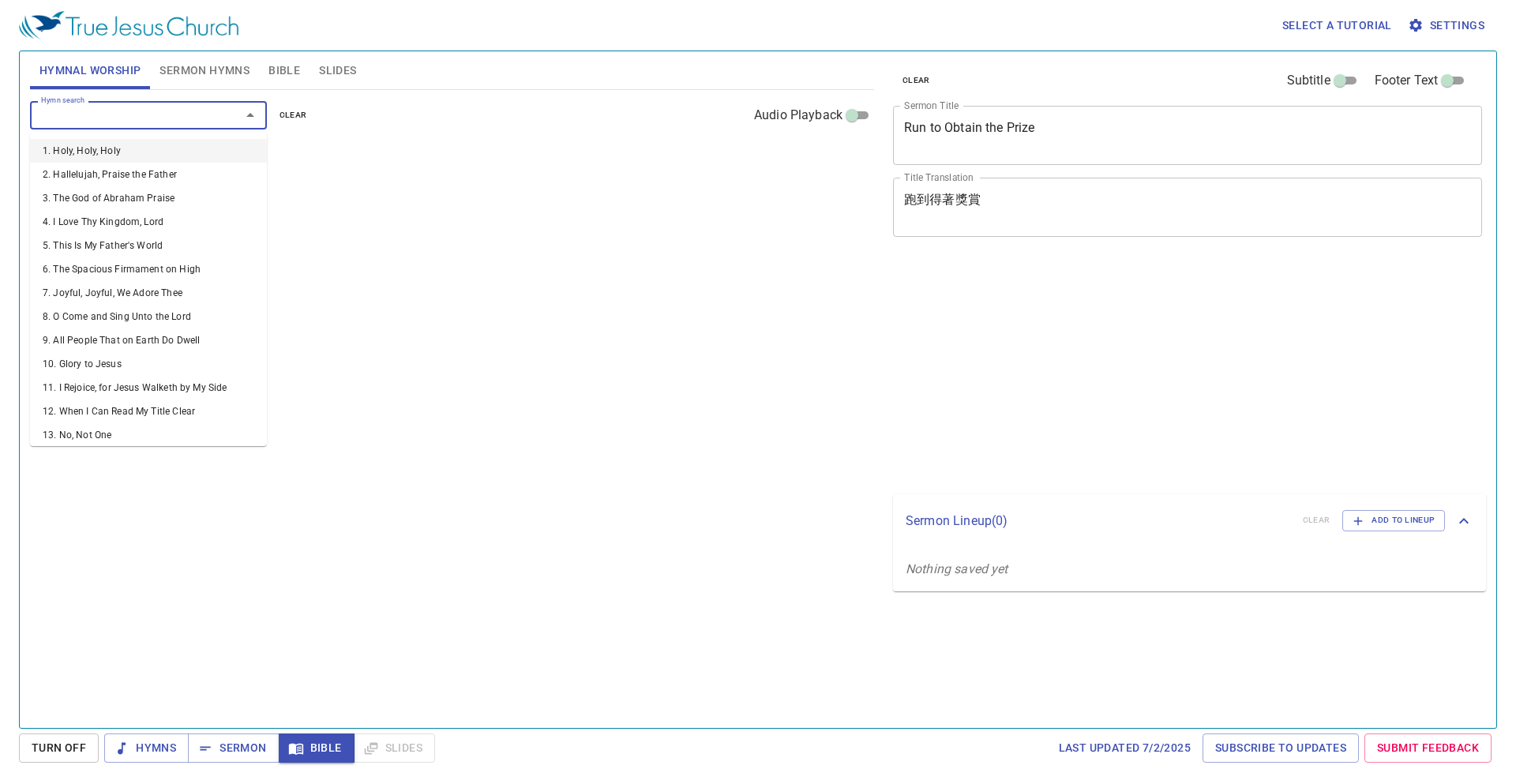 scroll, scrollTop: 0, scrollLeft: 0, axis: both 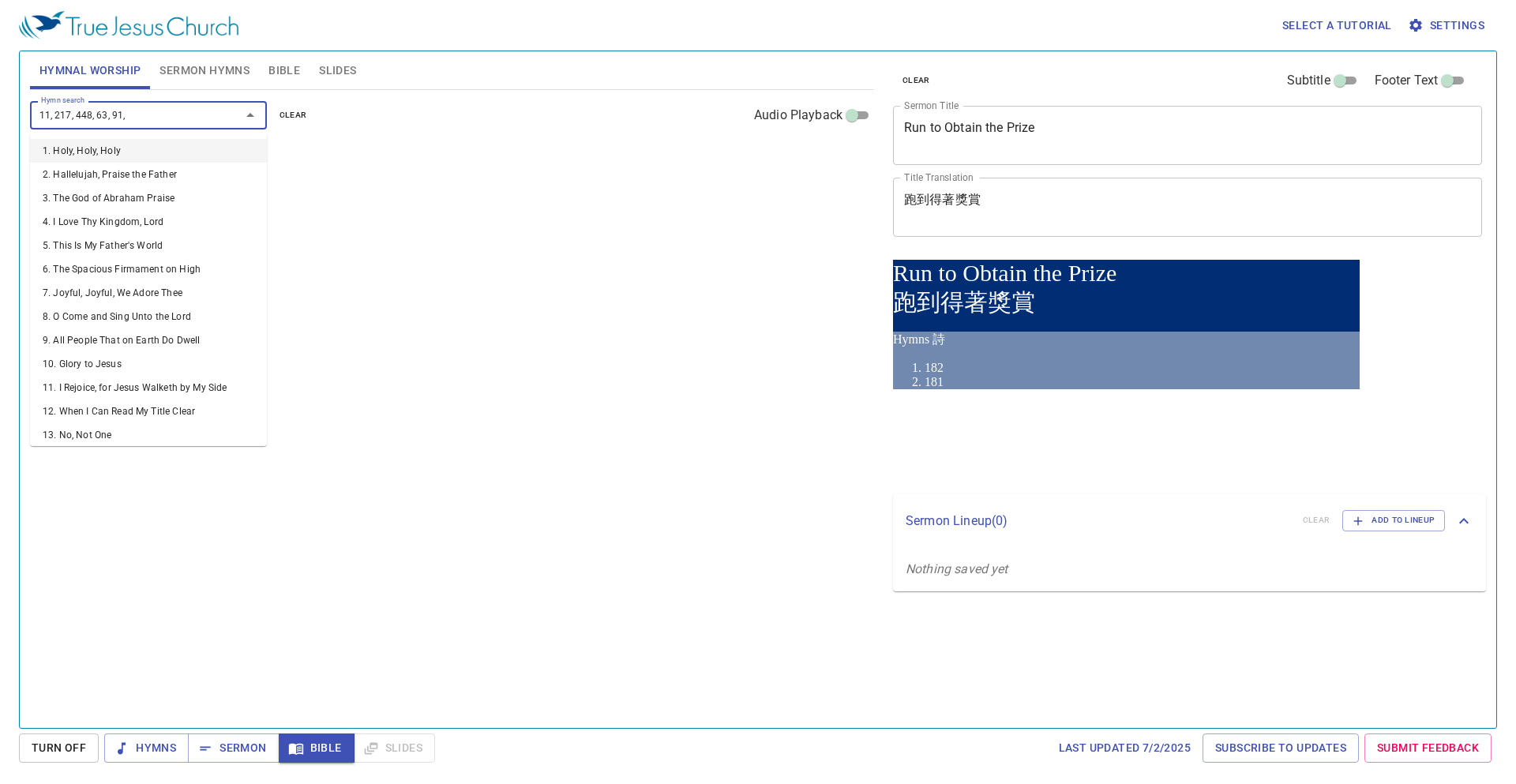 type on "11, 217, 448, 63, 91,11, 217, 448, 63, 91," 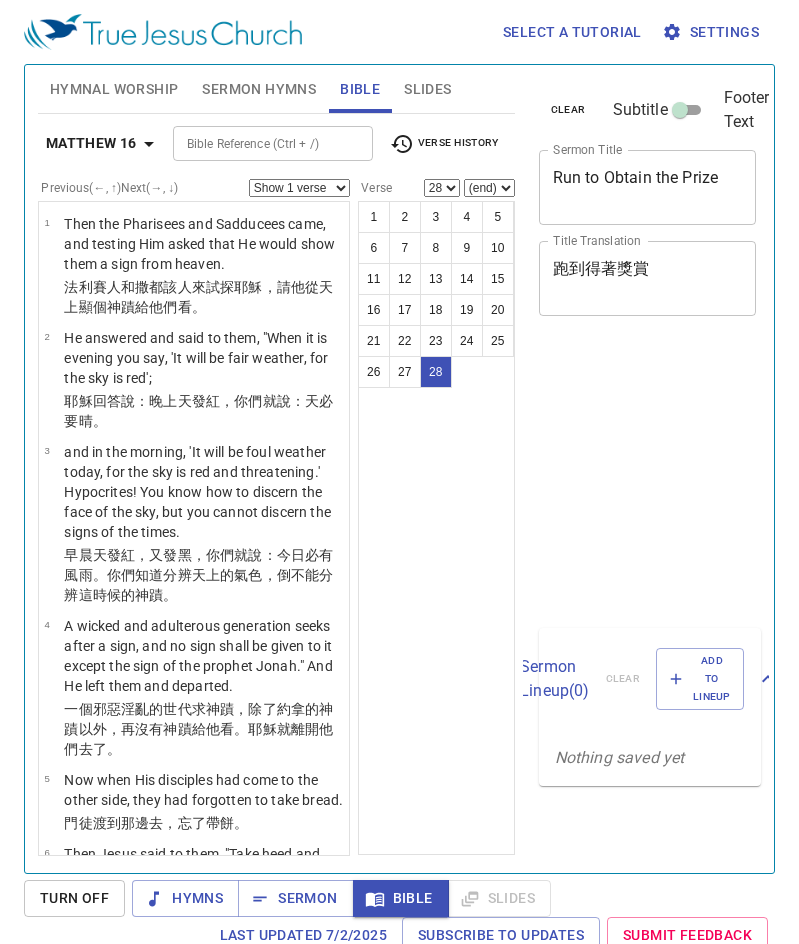 select on "28" 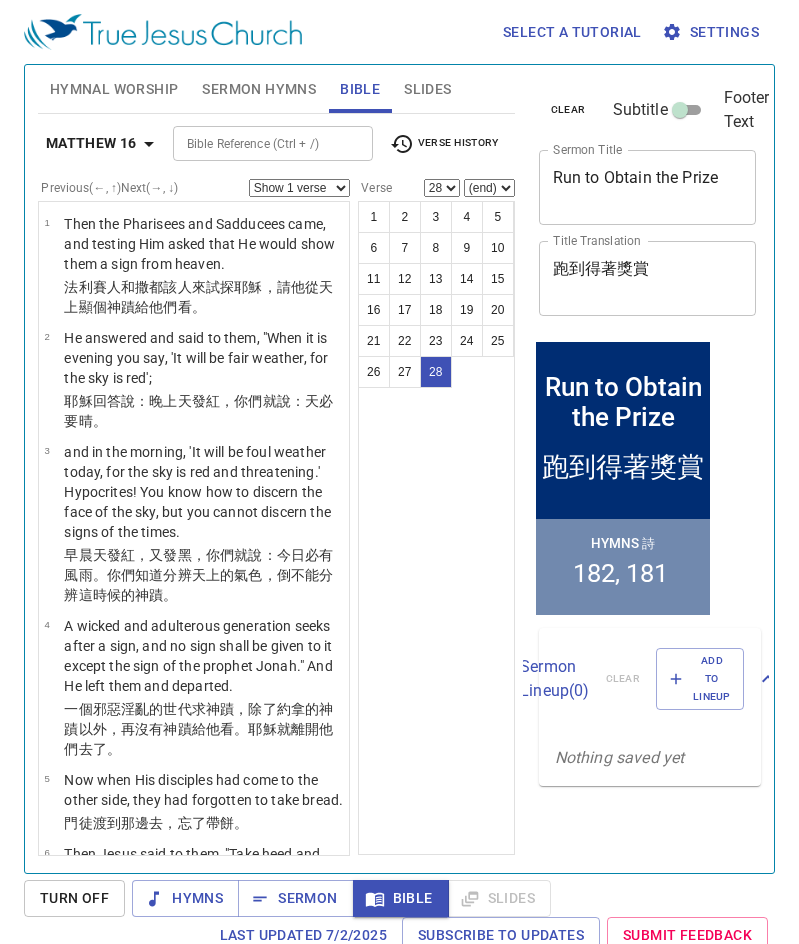 scroll, scrollTop: 2047, scrollLeft: 0, axis: vertical 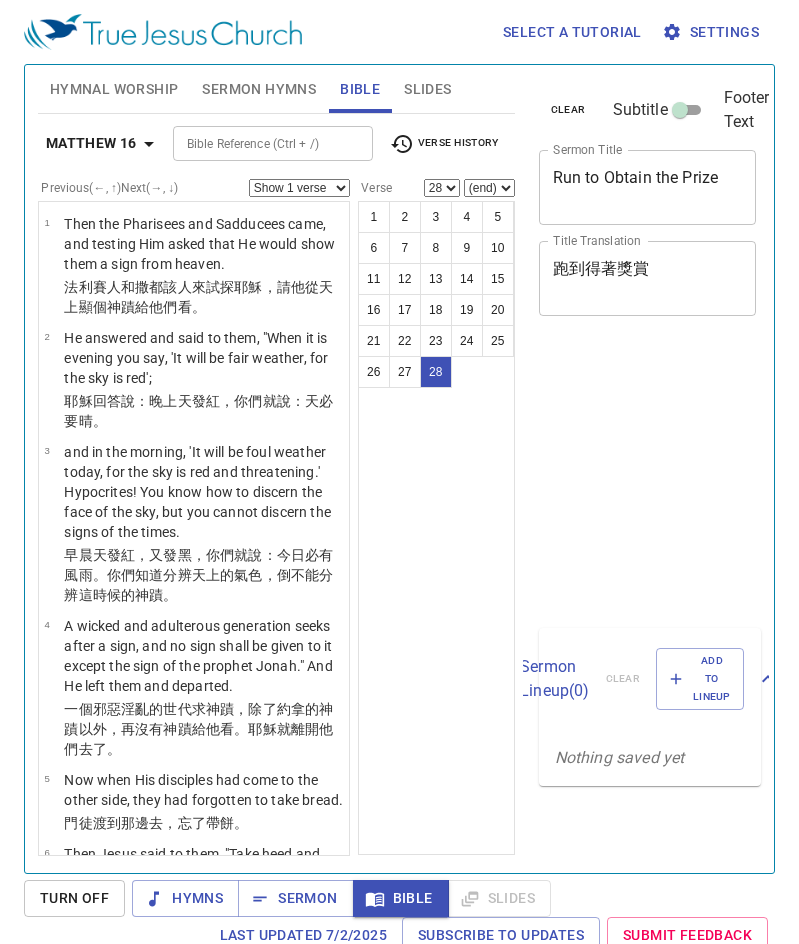 select on "28" 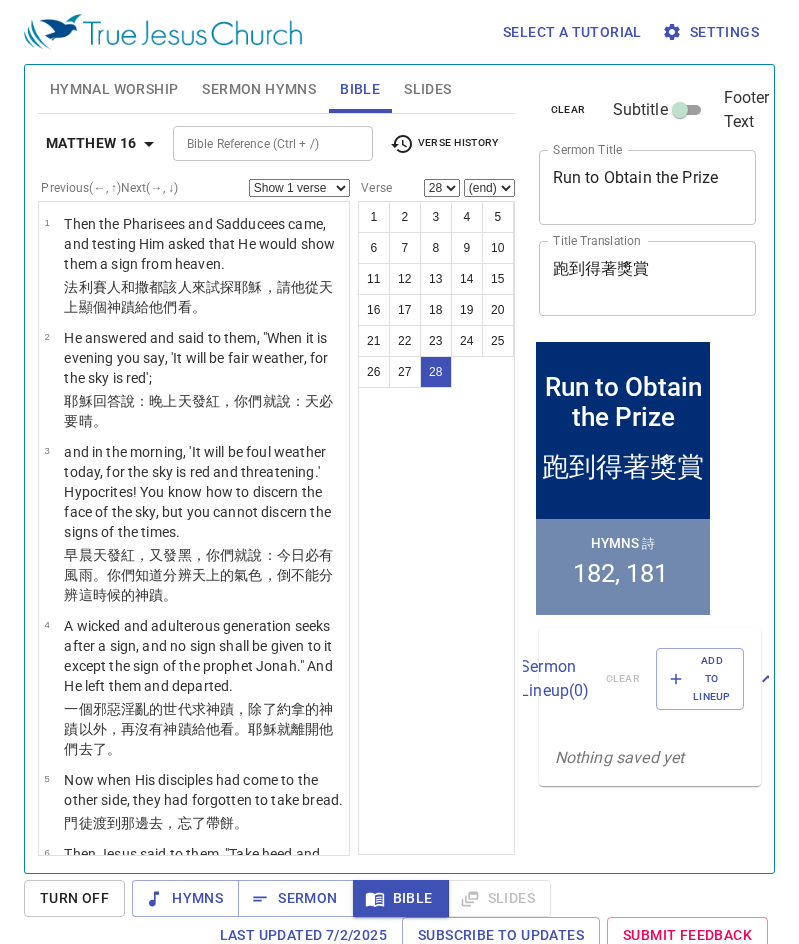 scroll, scrollTop: 2047, scrollLeft: 0, axis: vertical 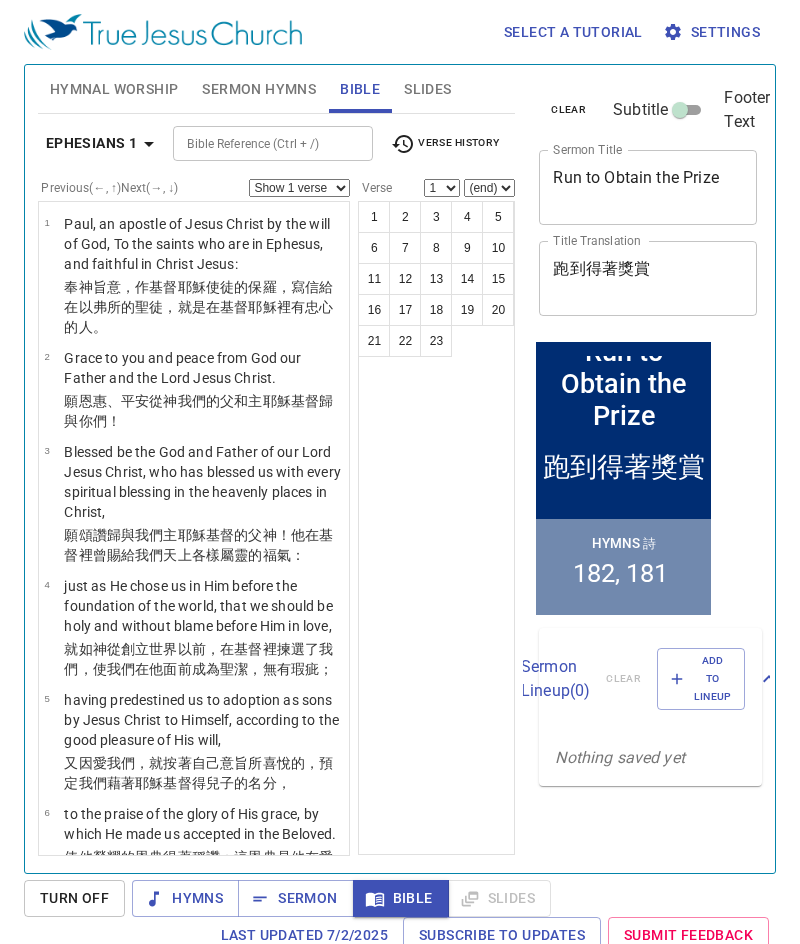 click on "Select a tutorial Settings" at bounding box center (396, 32) 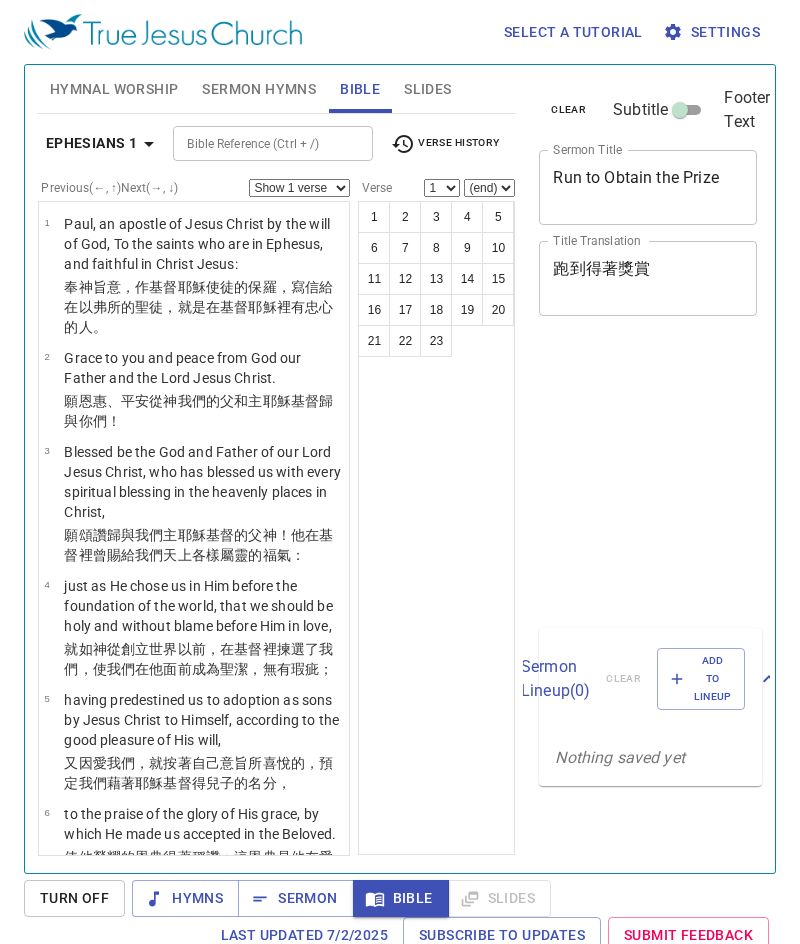 scroll, scrollTop: 0, scrollLeft: 0, axis: both 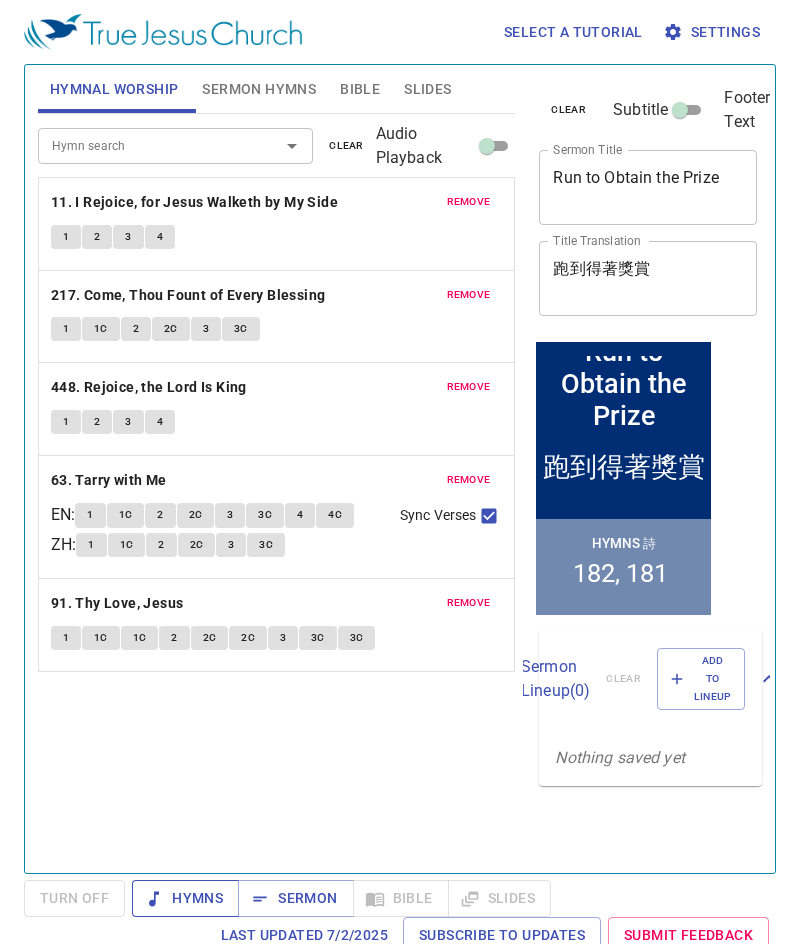 click on "Hymns" at bounding box center (185, 898) 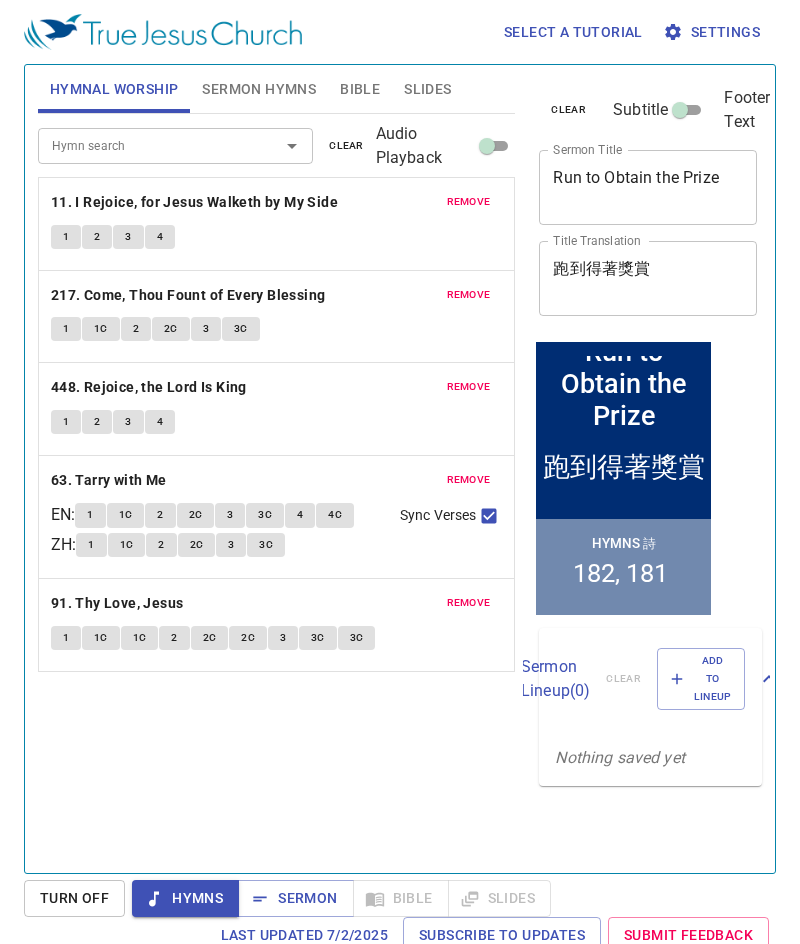 click on "1" at bounding box center [66, 237] 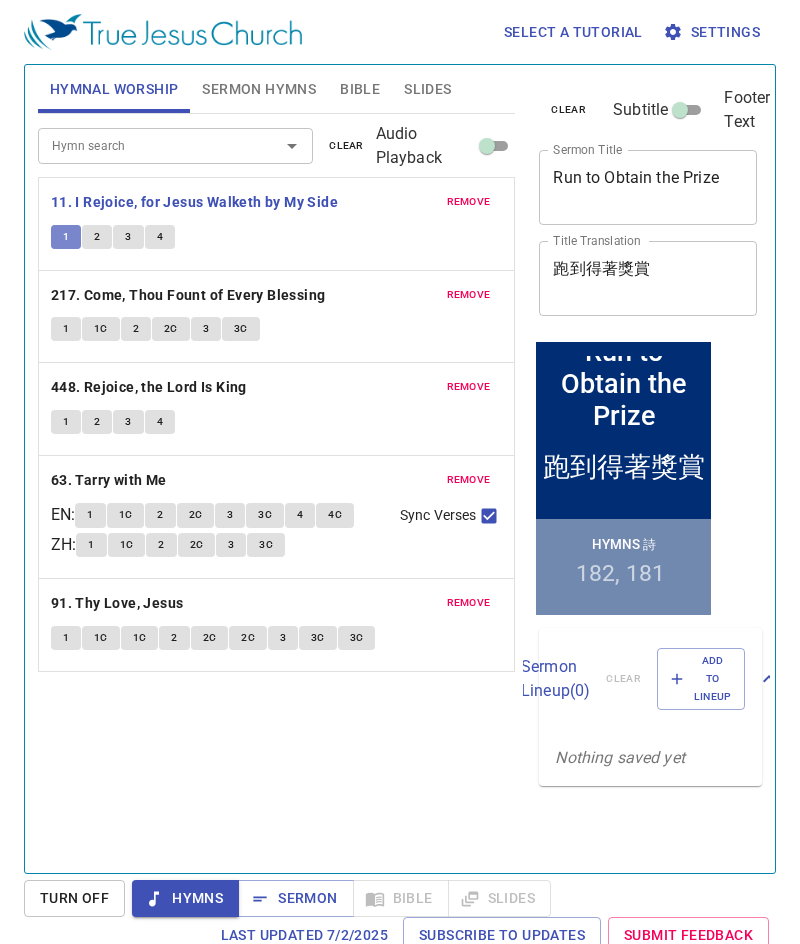 click on "1" at bounding box center (66, 237) 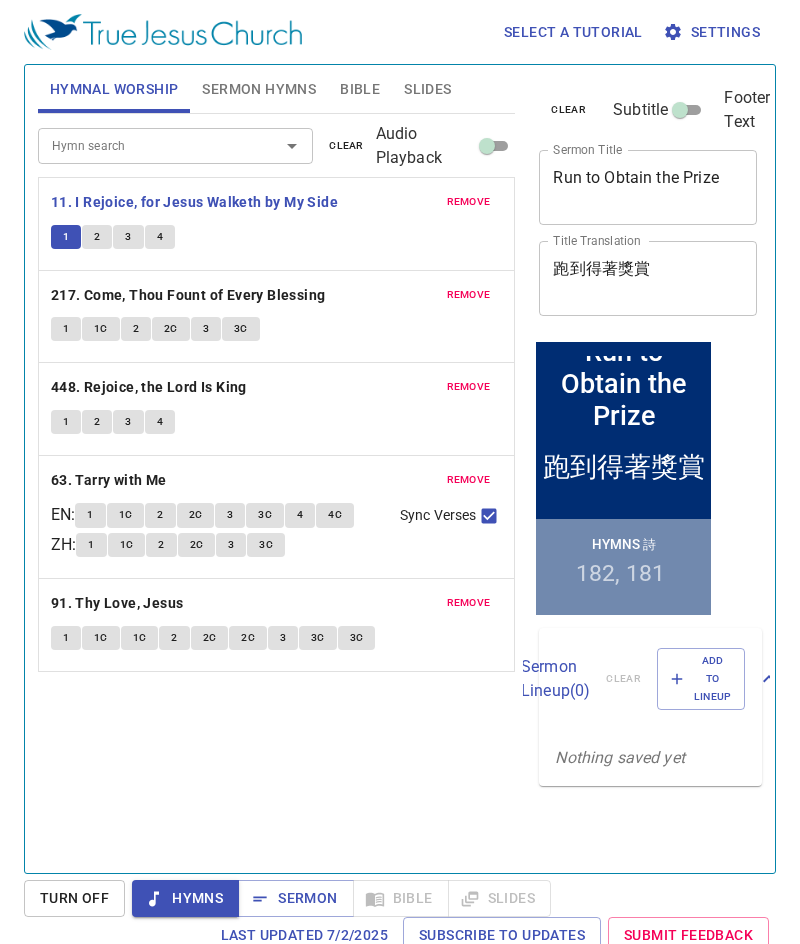 type 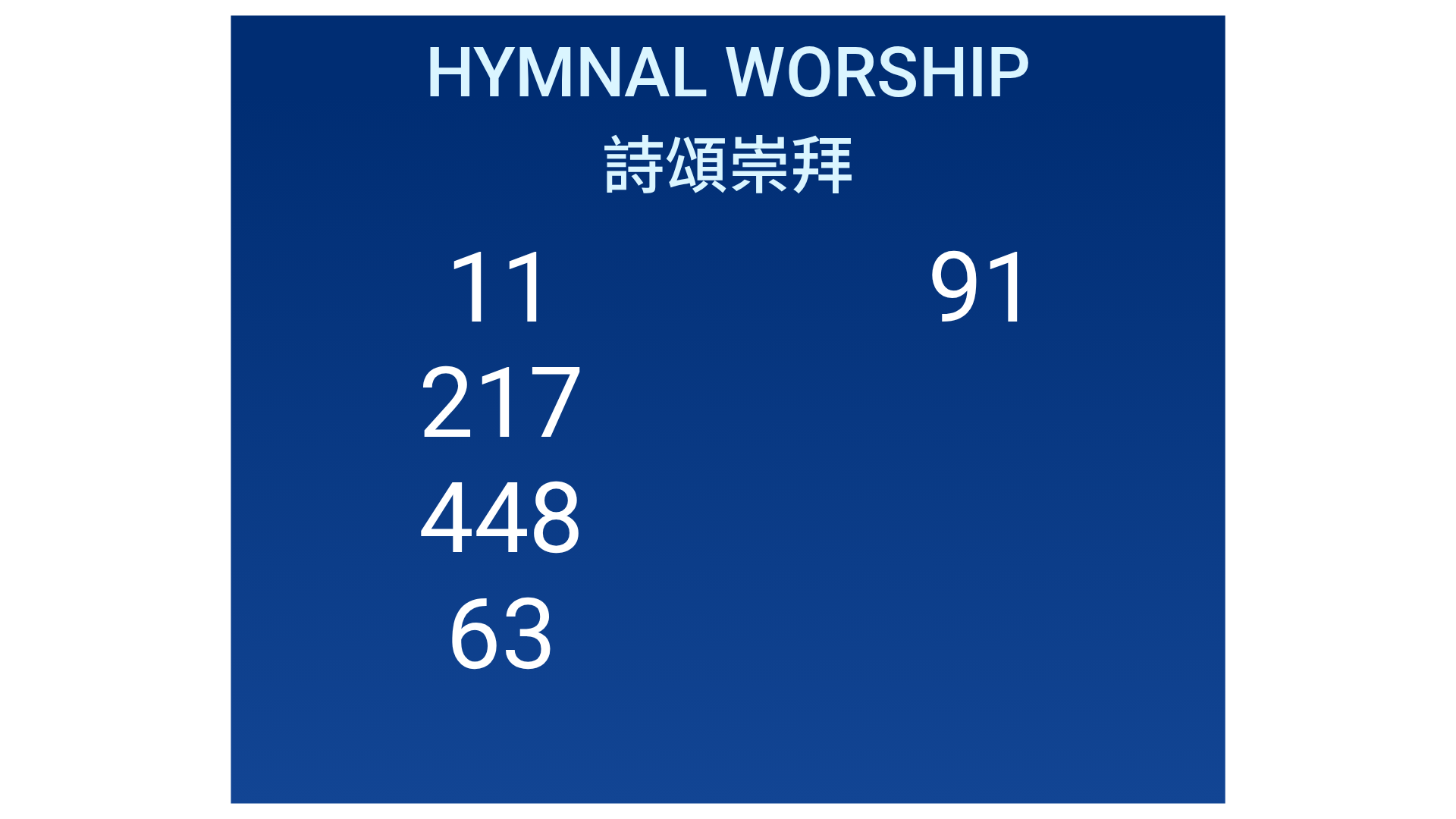 scroll, scrollTop: 0, scrollLeft: 0, axis: both 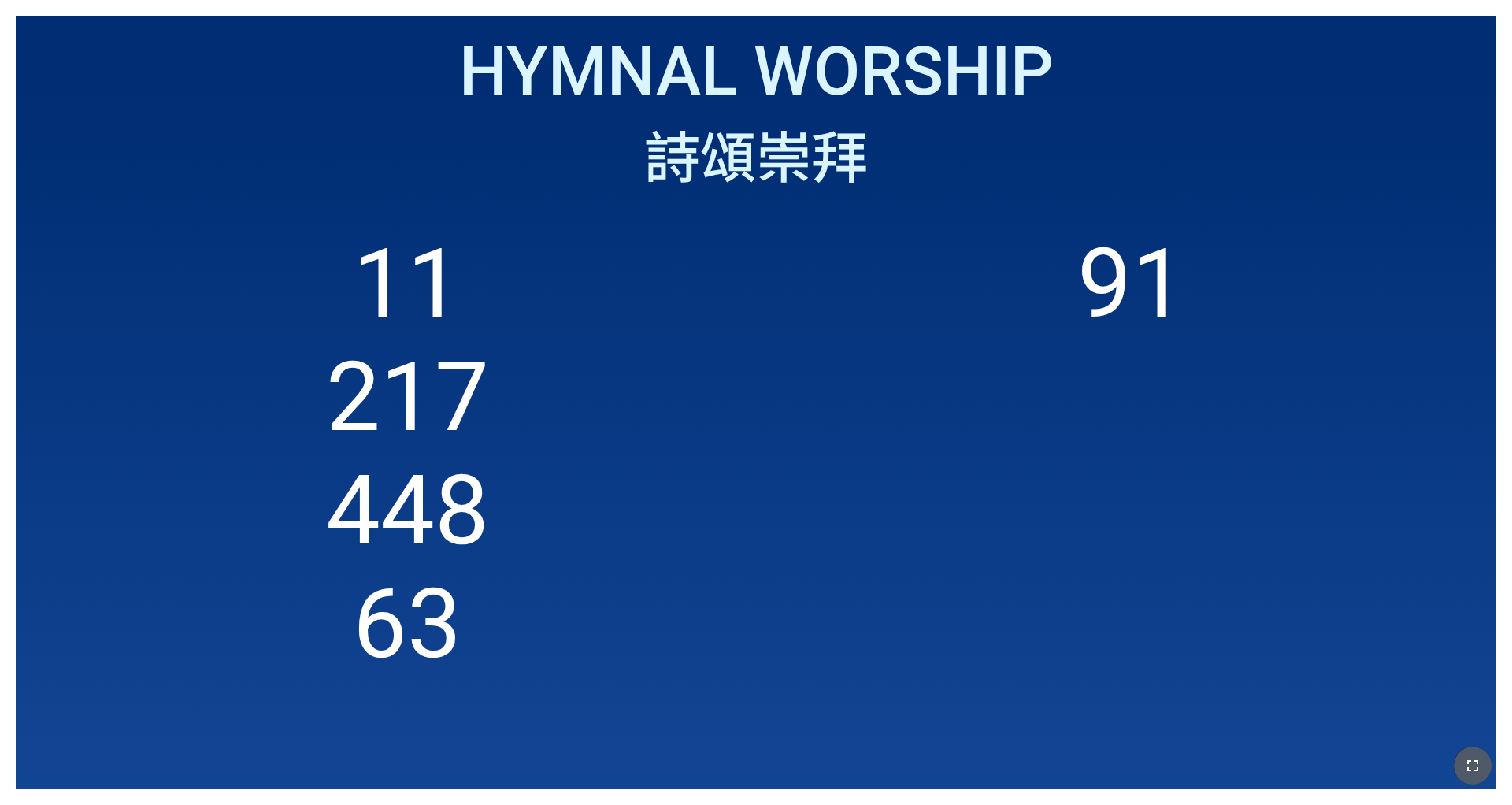 drag, startPoint x: 1477, startPoint y: 766, endPoint x: 1477, endPoint y: 812, distance: 46 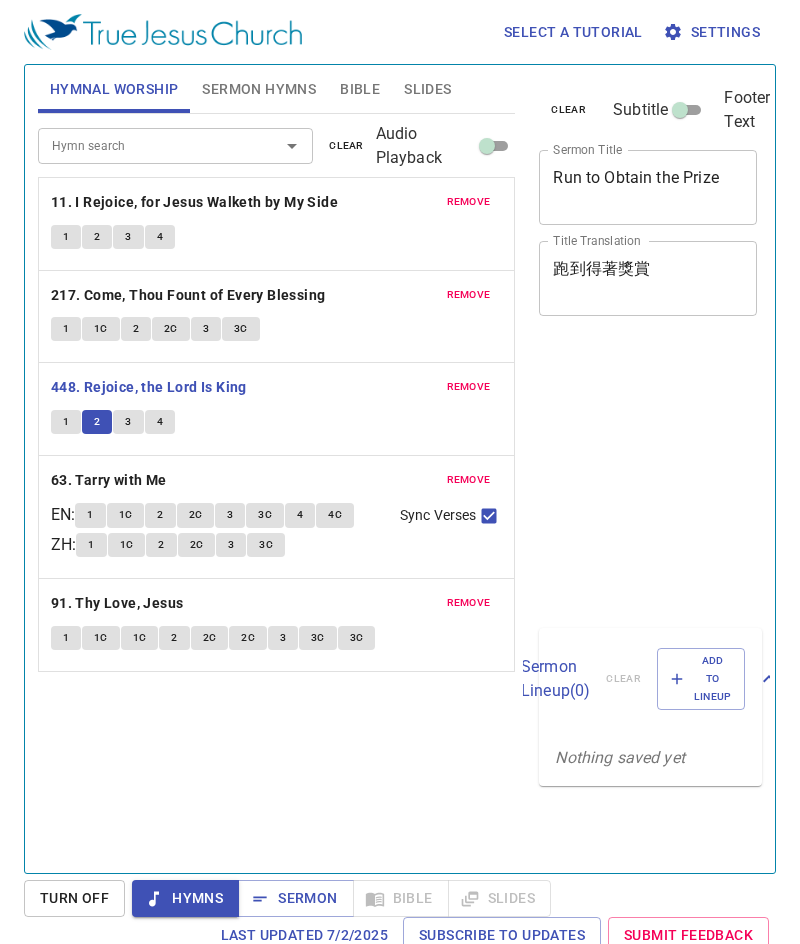 scroll, scrollTop: 0, scrollLeft: 0, axis: both 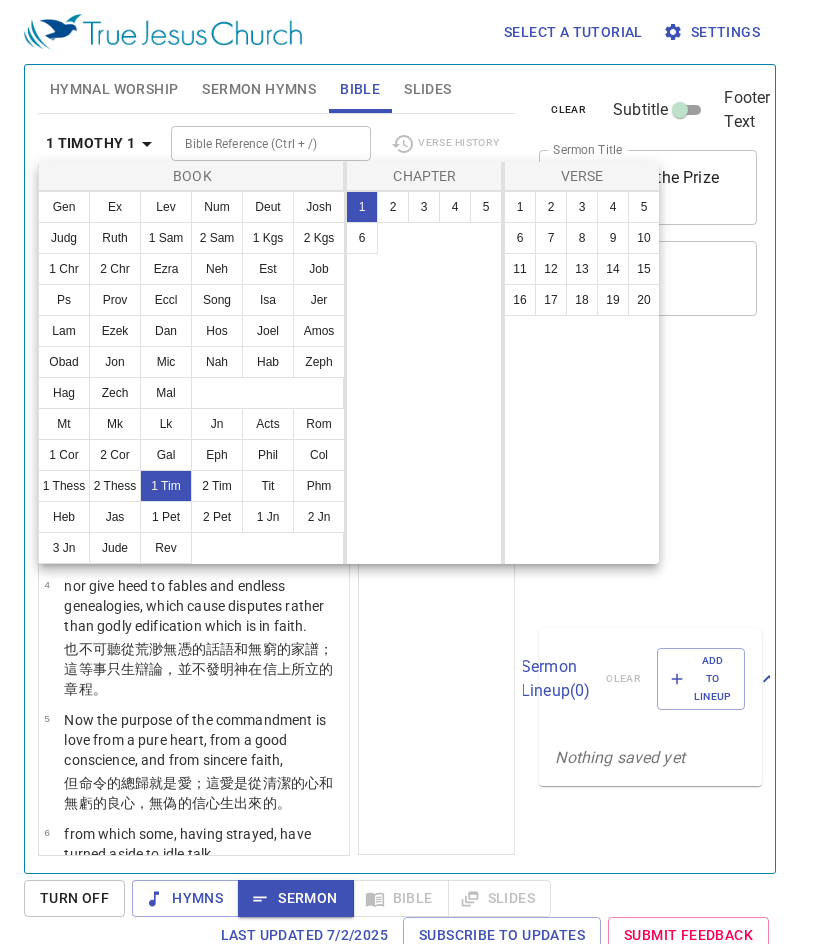 click at bounding box center (407, 472) 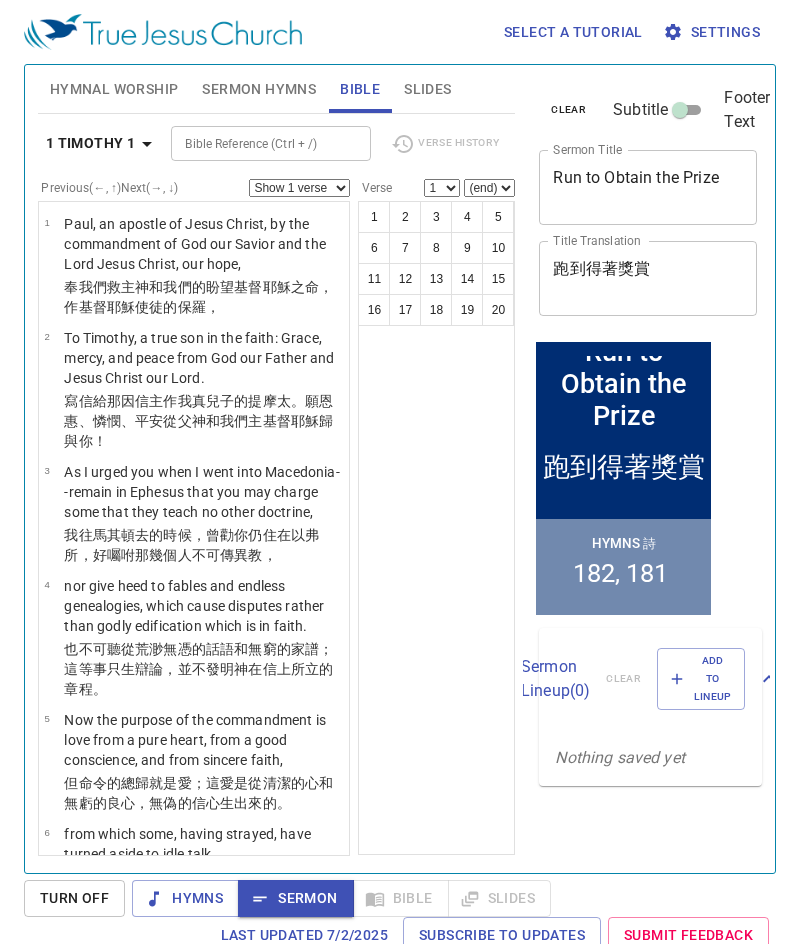 scroll, scrollTop: 9, scrollLeft: 0, axis: vertical 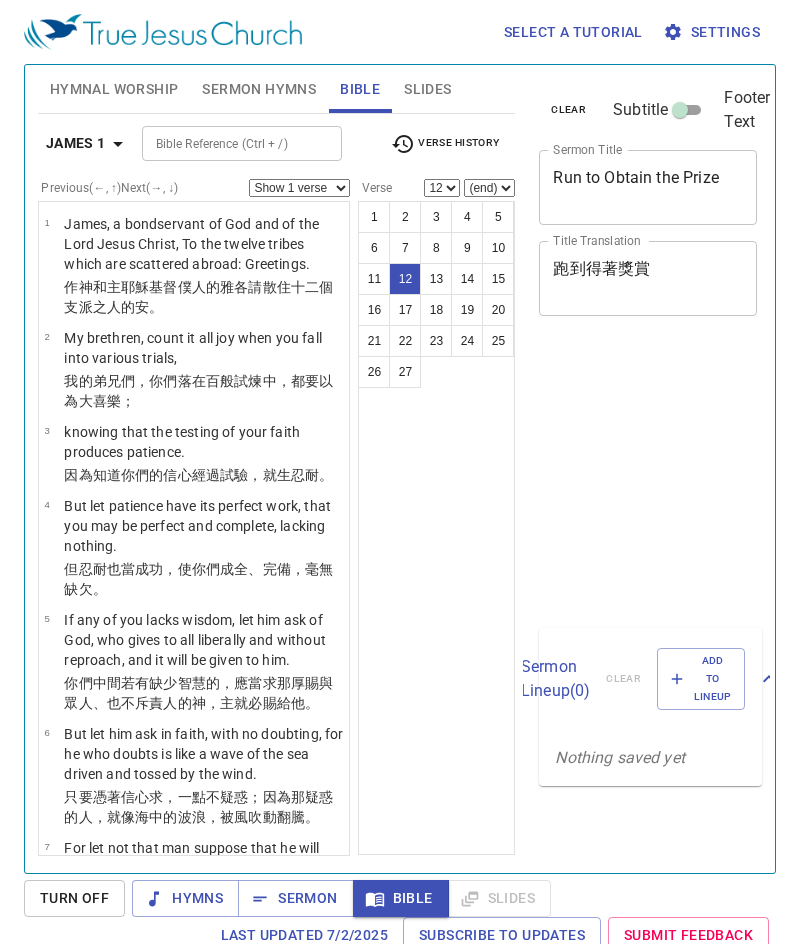 select on "12" 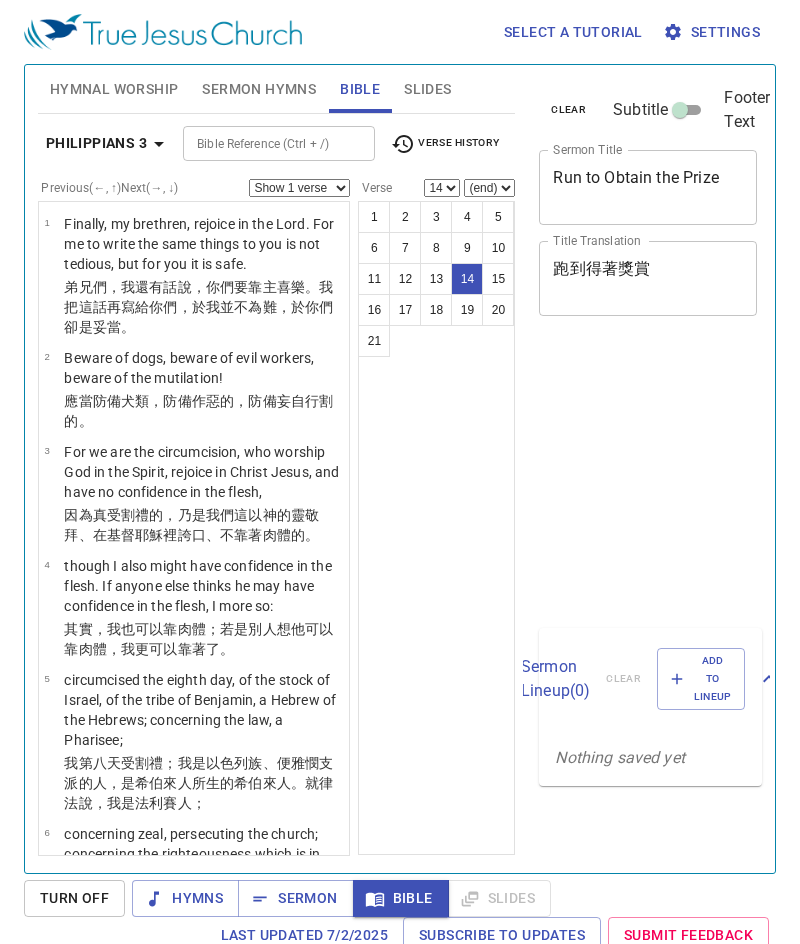 select on "14" 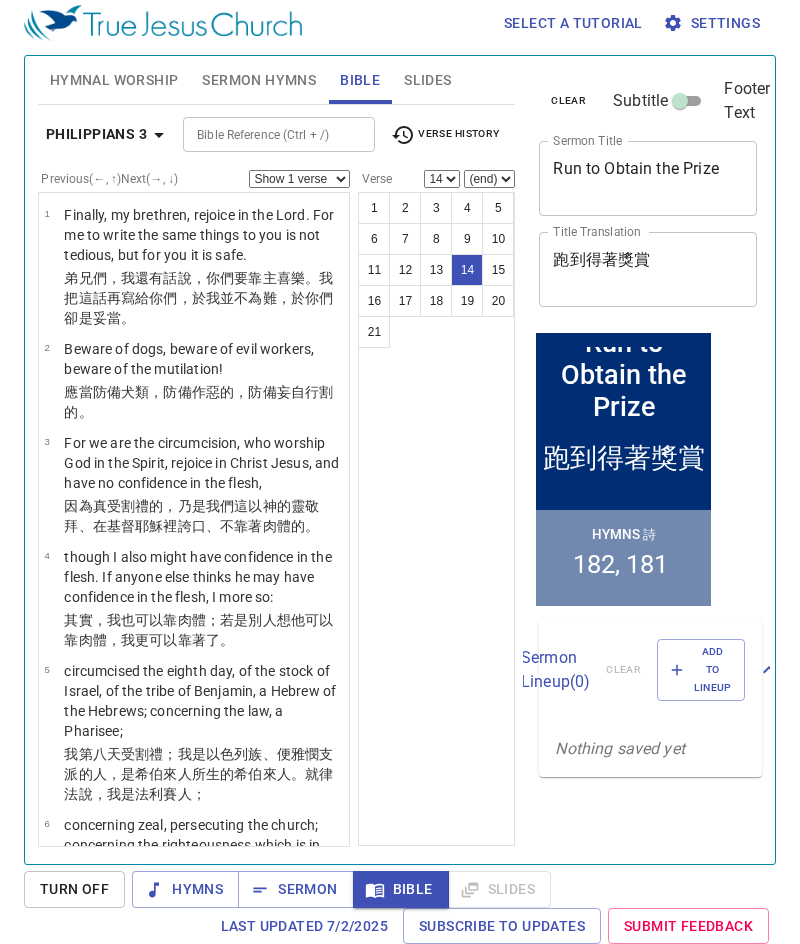 scroll, scrollTop: 9, scrollLeft: 0, axis: vertical 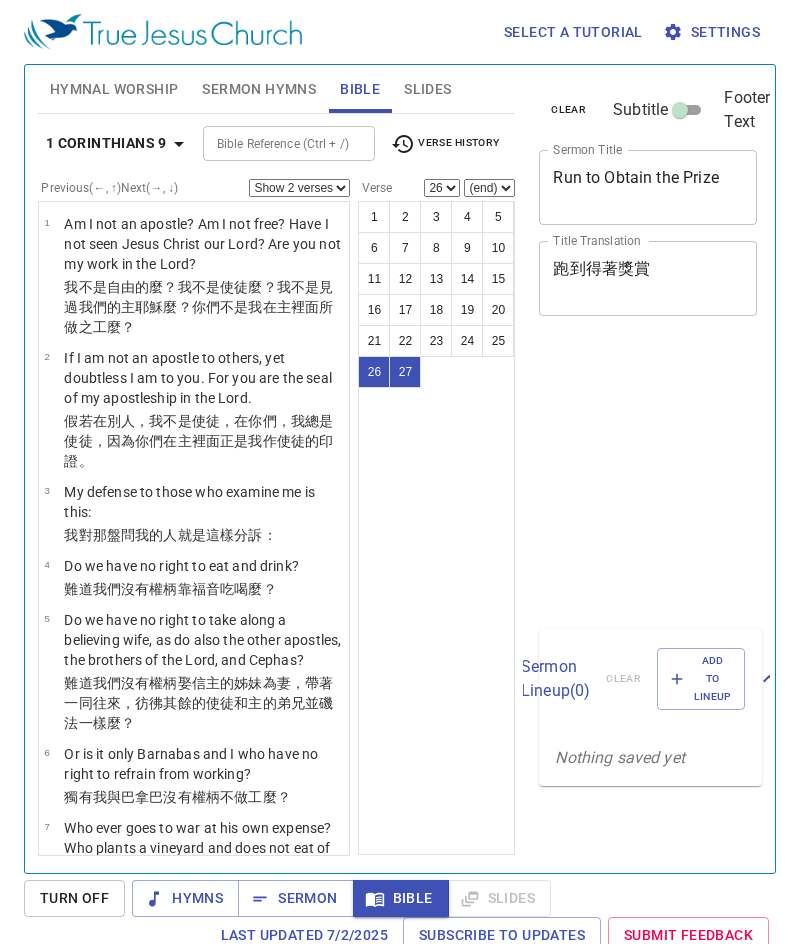 select on "2" 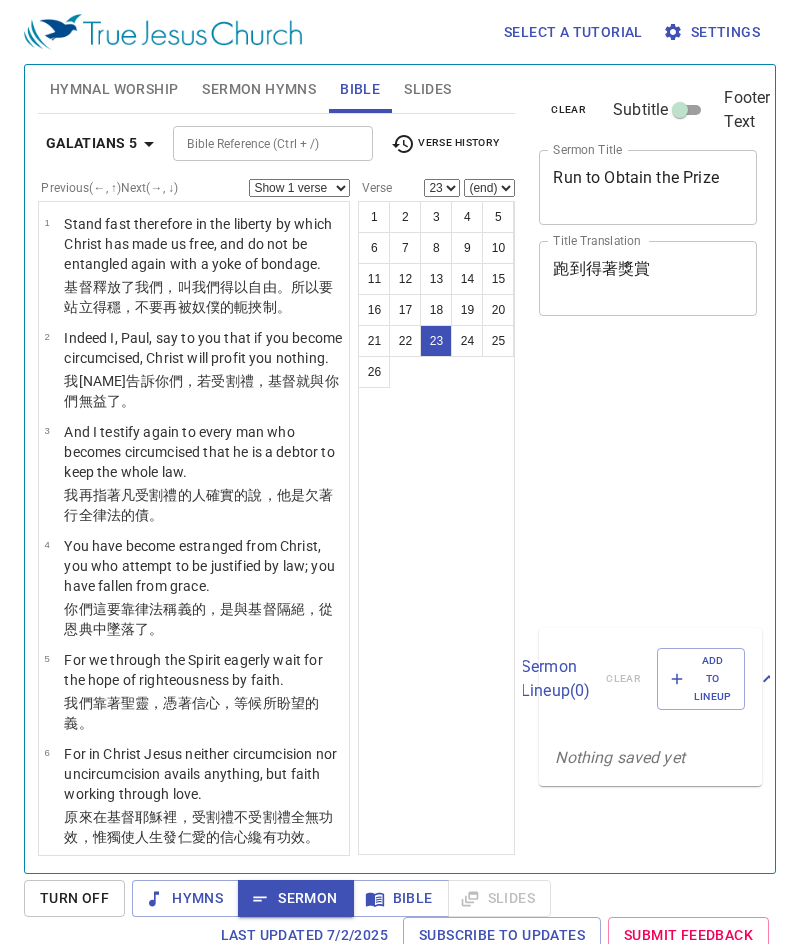 select on "23" 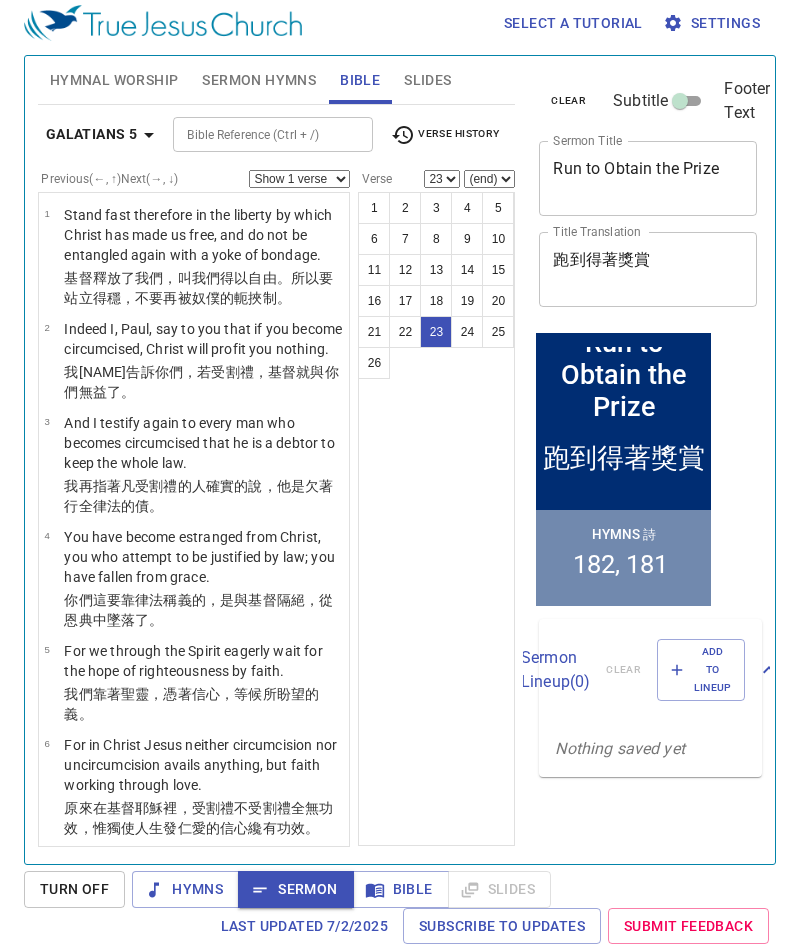 scroll, scrollTop: 9, scrollLeft: 0, axis: vertical 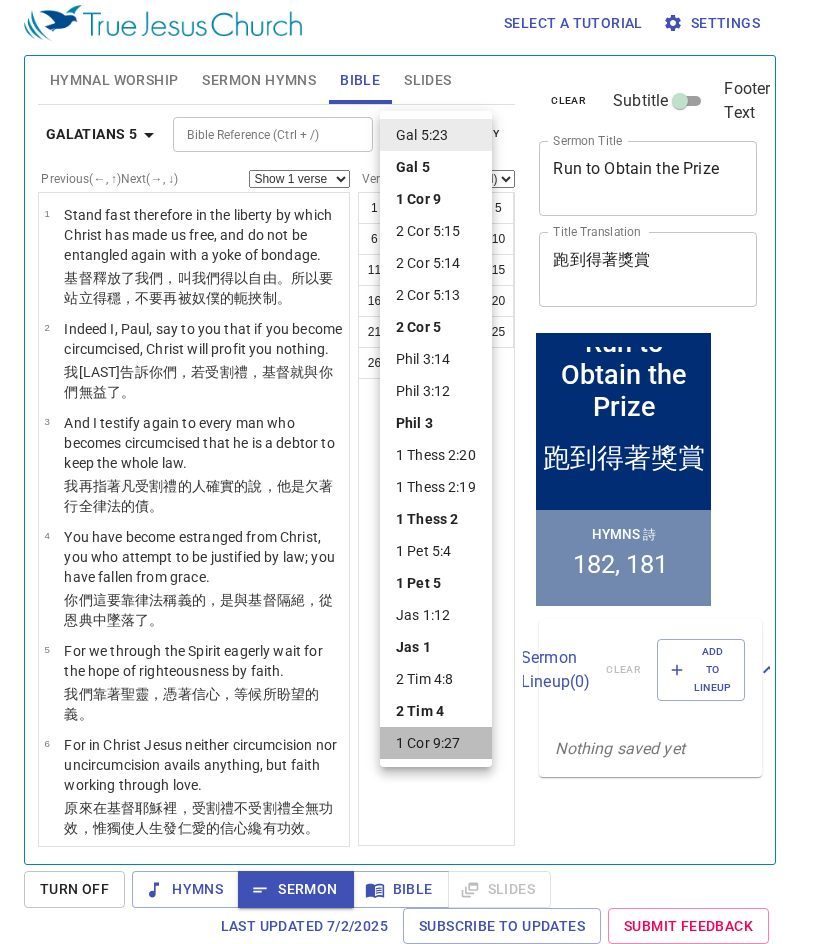 click on "1 Cor 9:27" at bounding box center [436, 743] 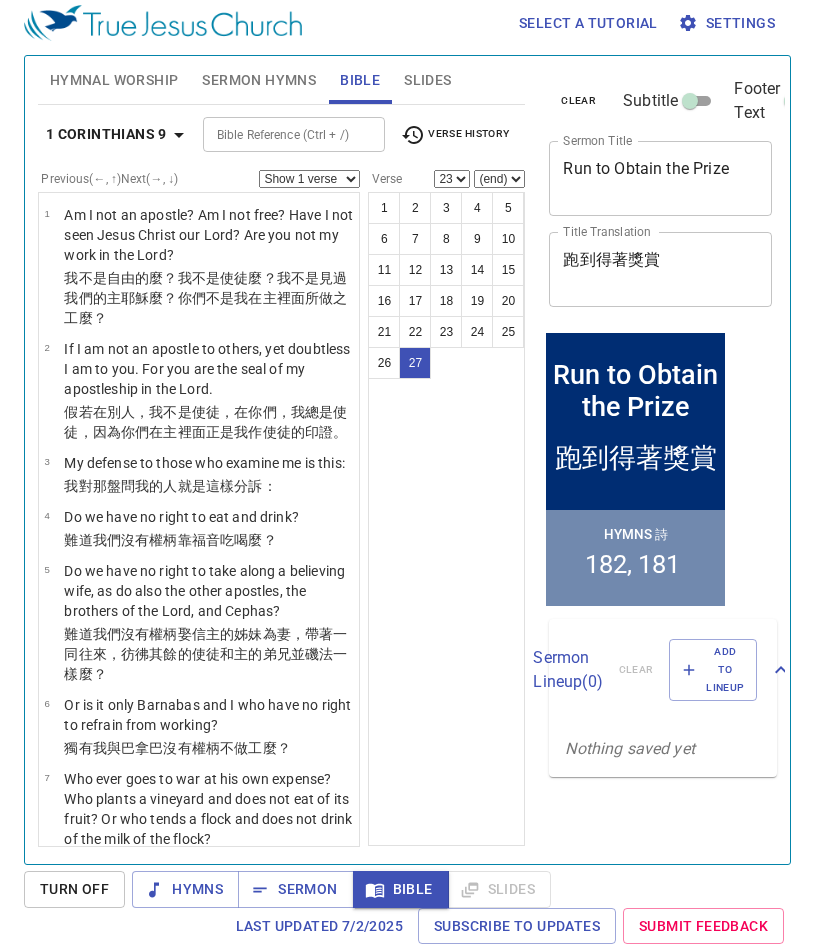 select on "27" 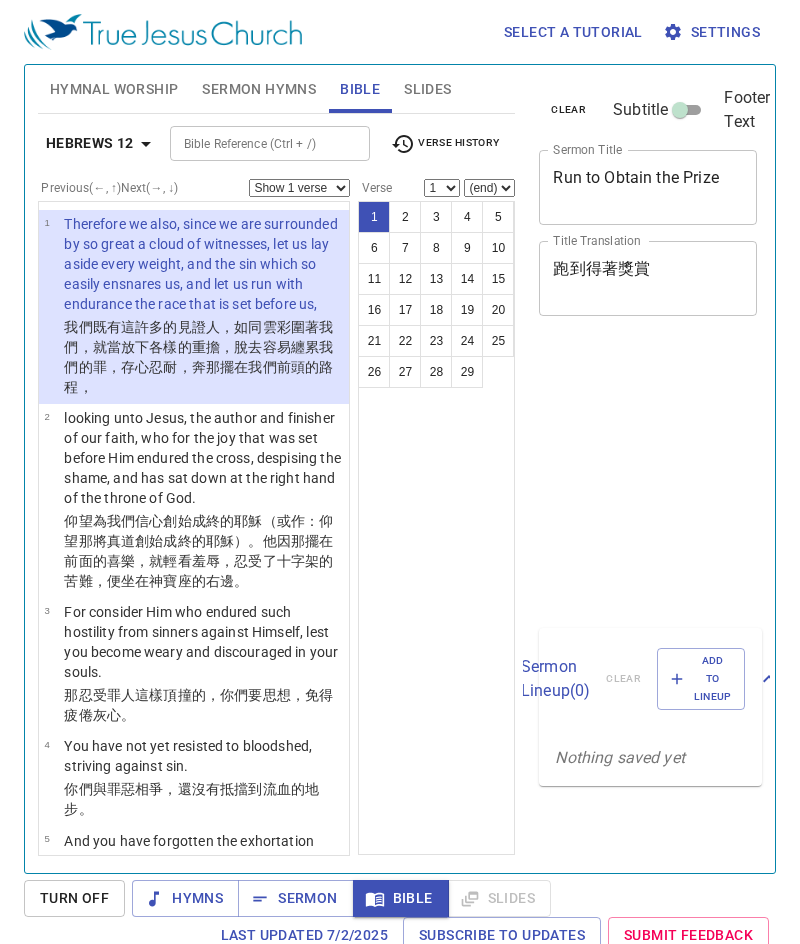 scroll, scrollTop: 9, scrollLeft: 0, axis: vertical 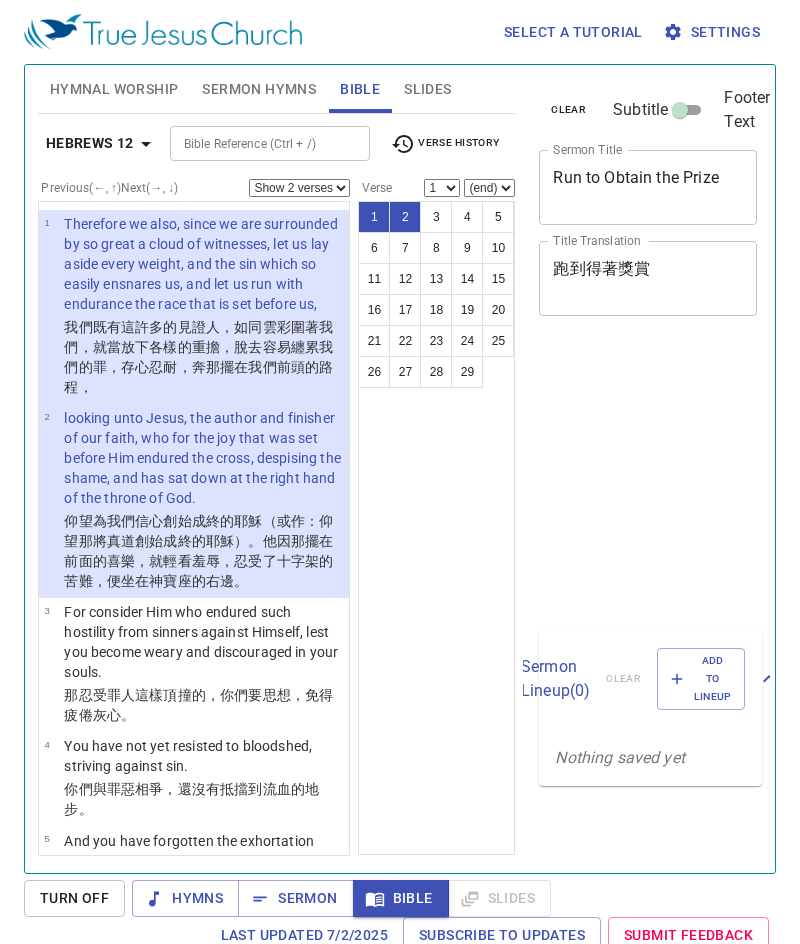select on "2" 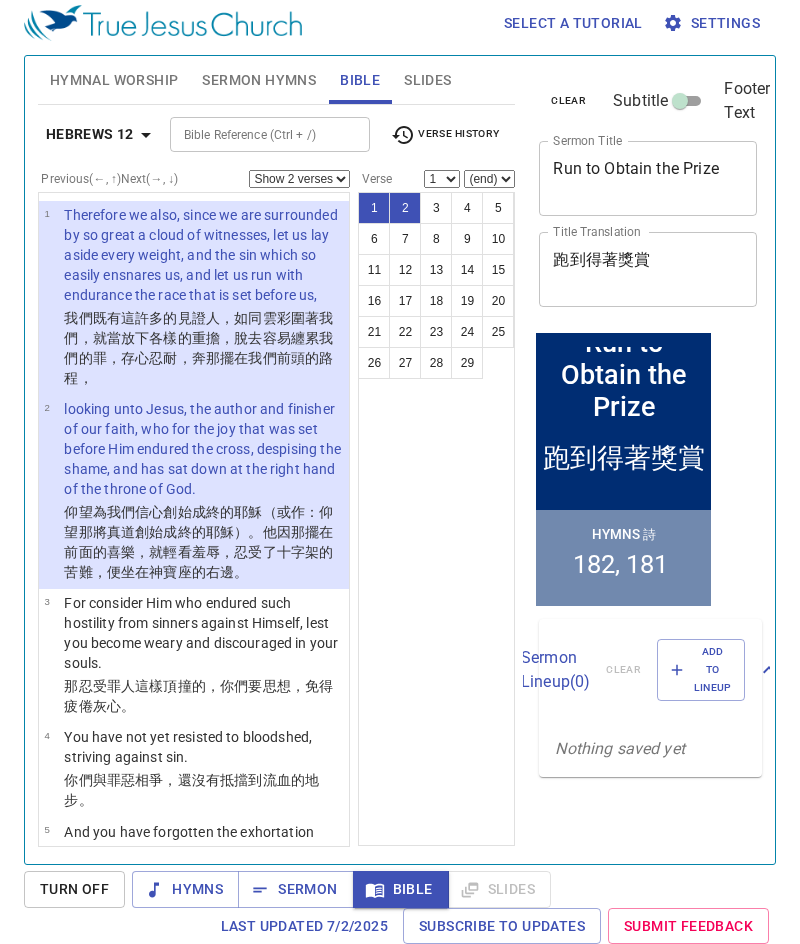 scroll, scrollTop: 9, scrollLeft: 0, axis: vertical 